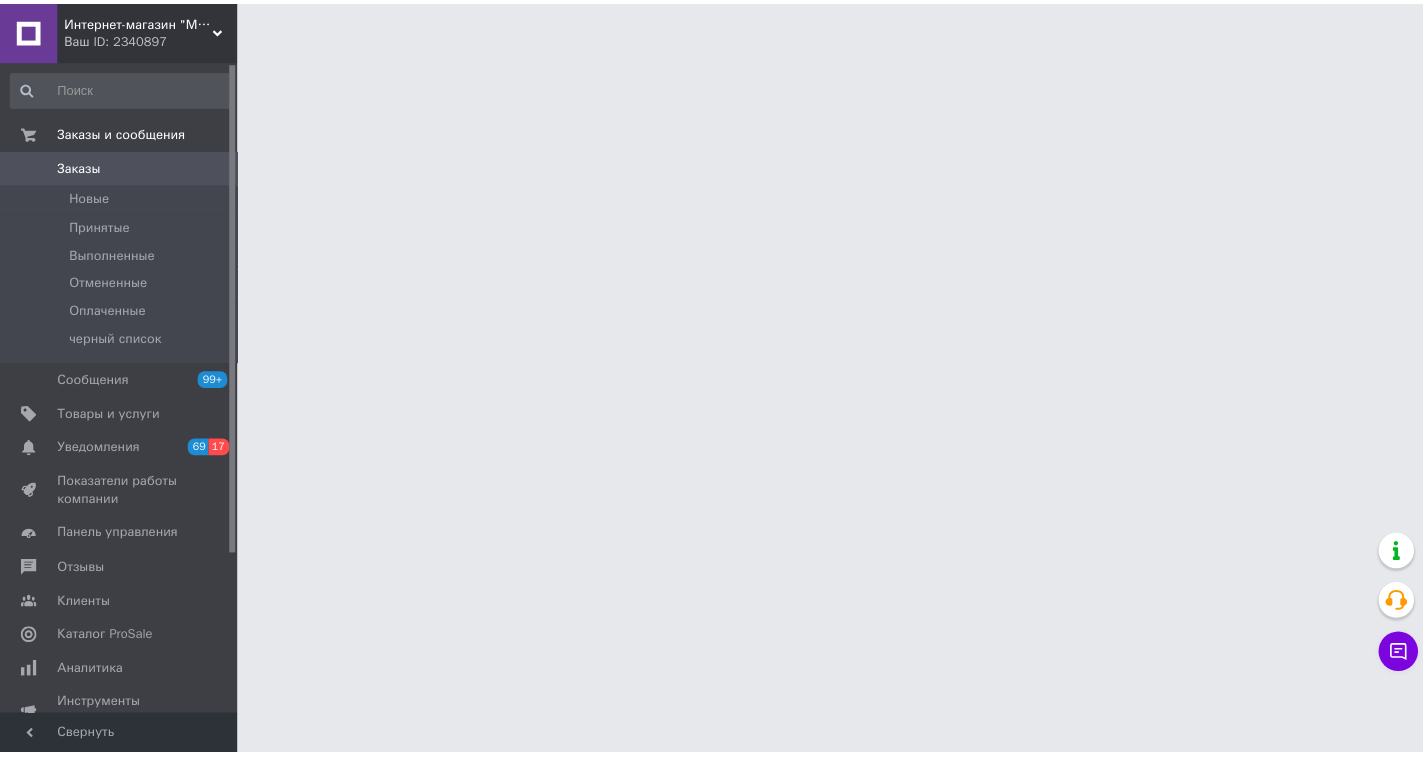 scroll, scrollTop: 0, scrollLeft: 0, axis: both 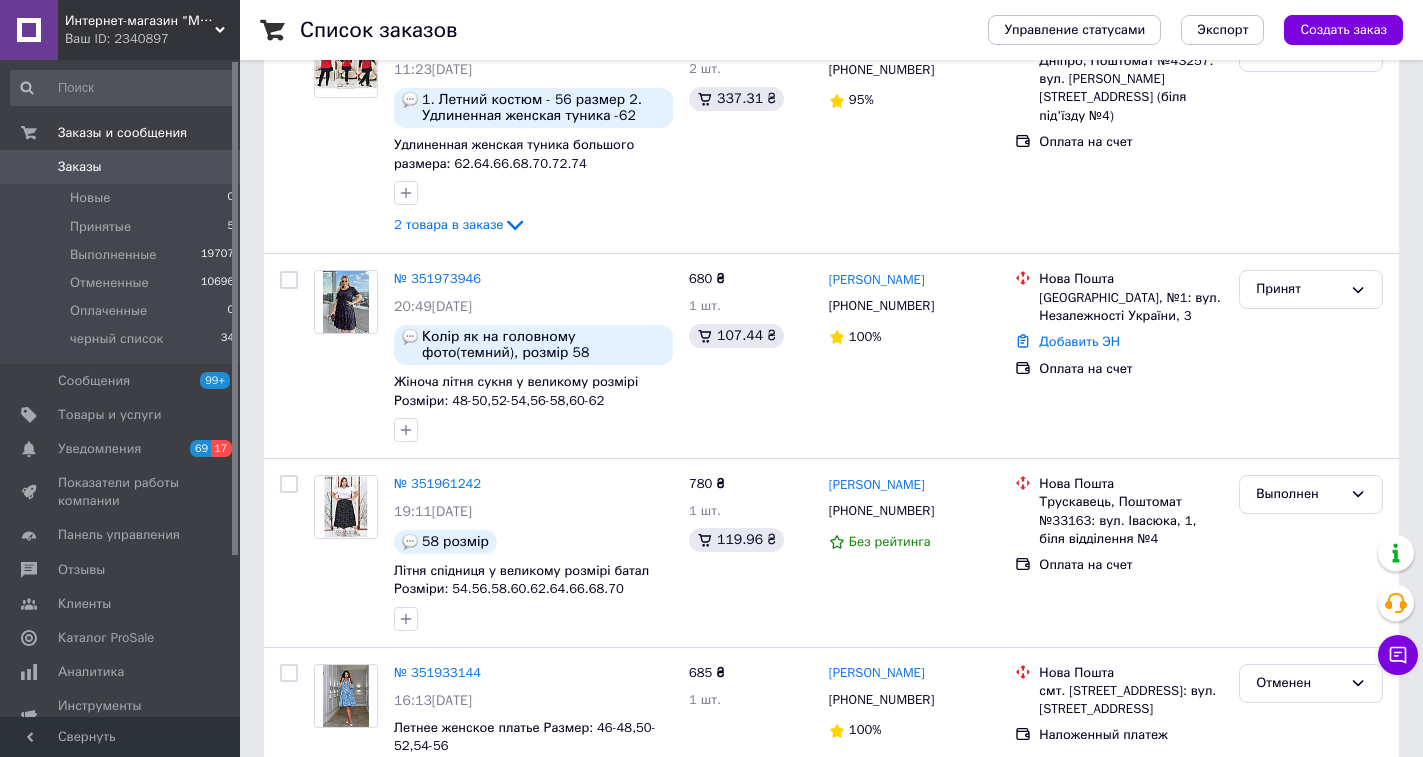 click on "Список заказов" at bounding box center [624, 30] 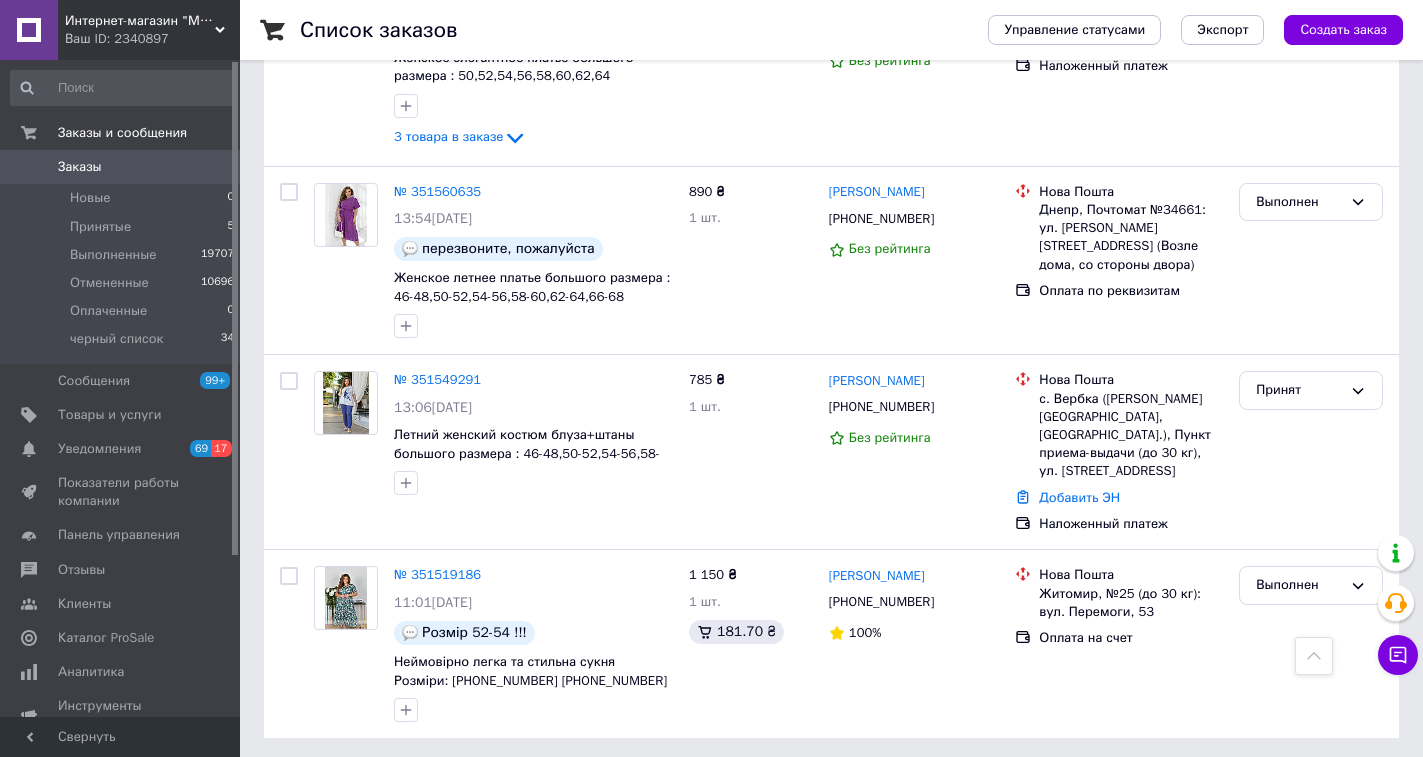 scroll, scrollTop: 3438, scrollLeft: 0, axis: vertical 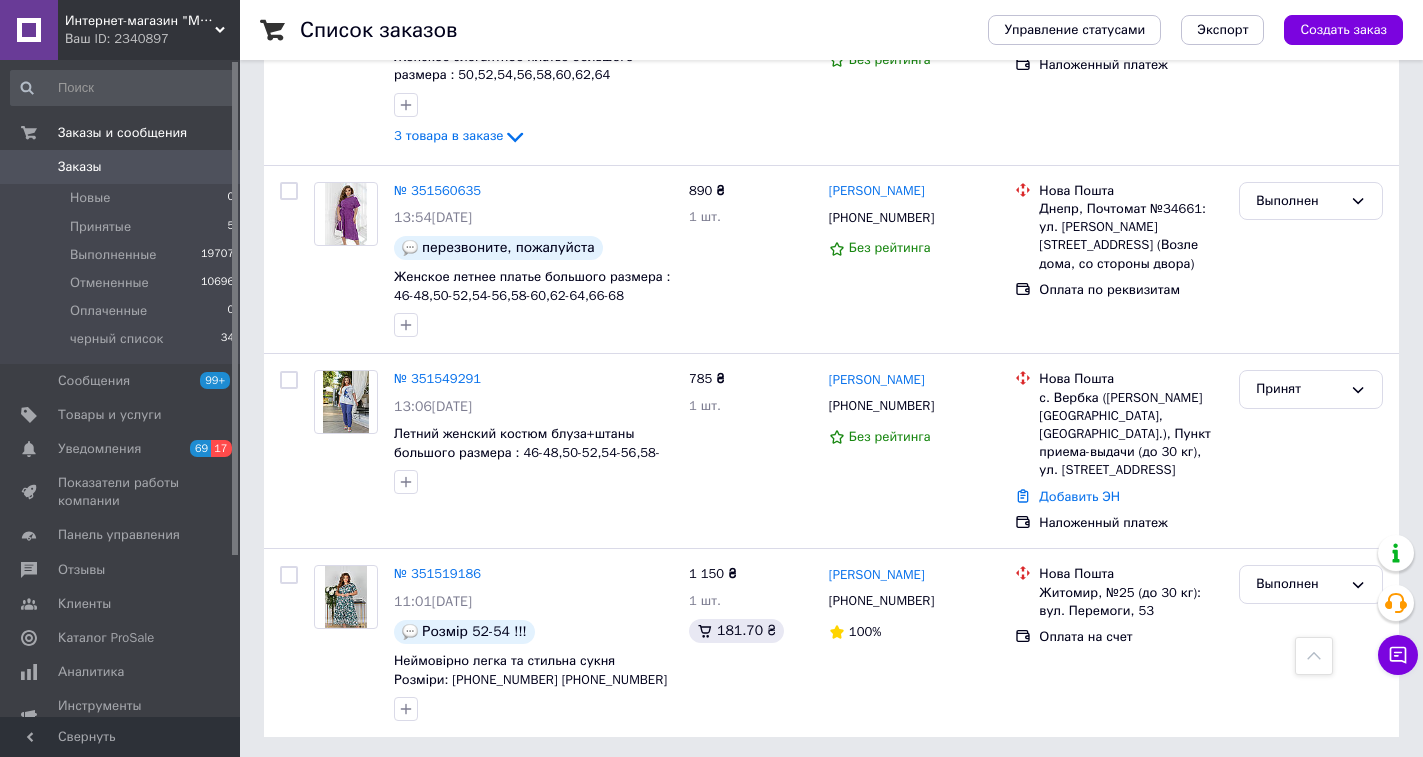 click on "2" at bounding box center (327, 782) 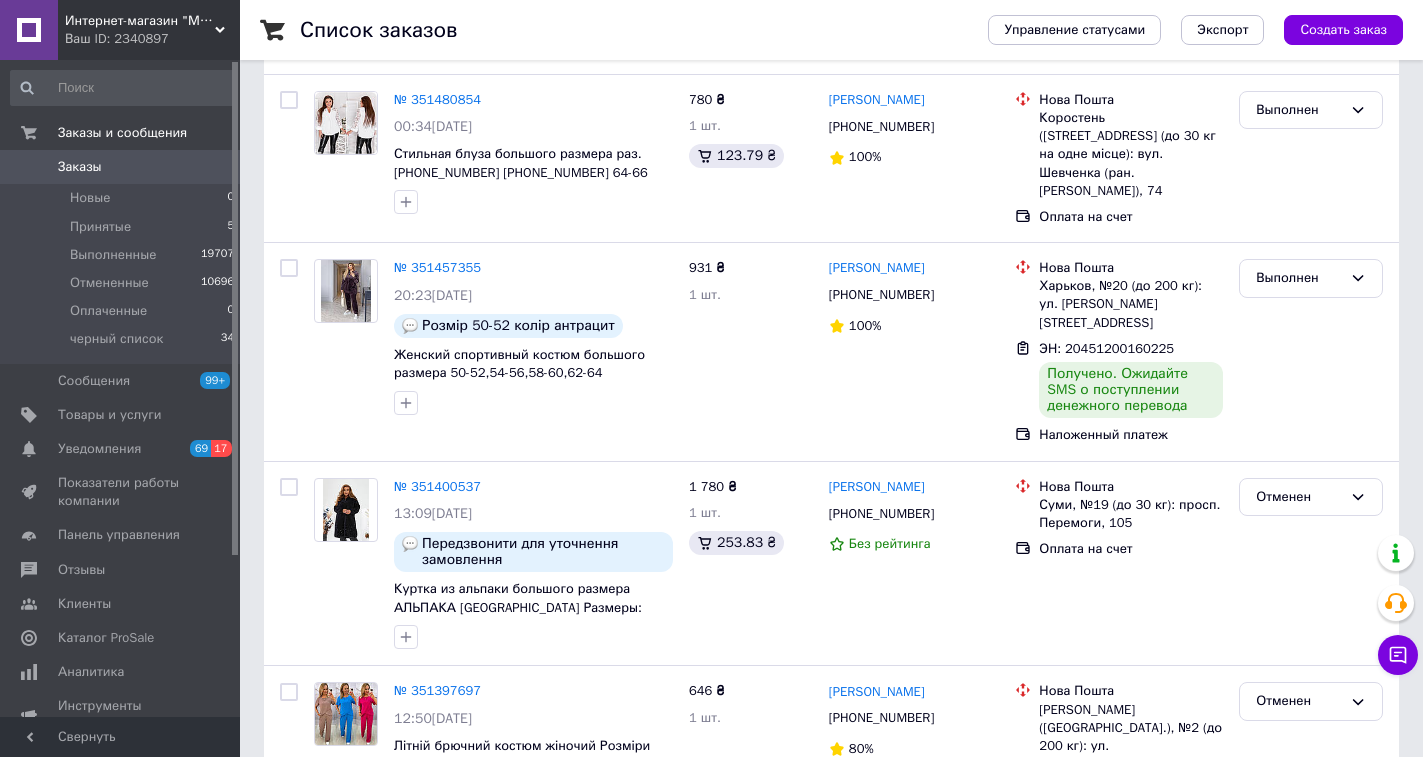 scroll, scrollTop: 500, scrollLeft: 0, axis: vertical 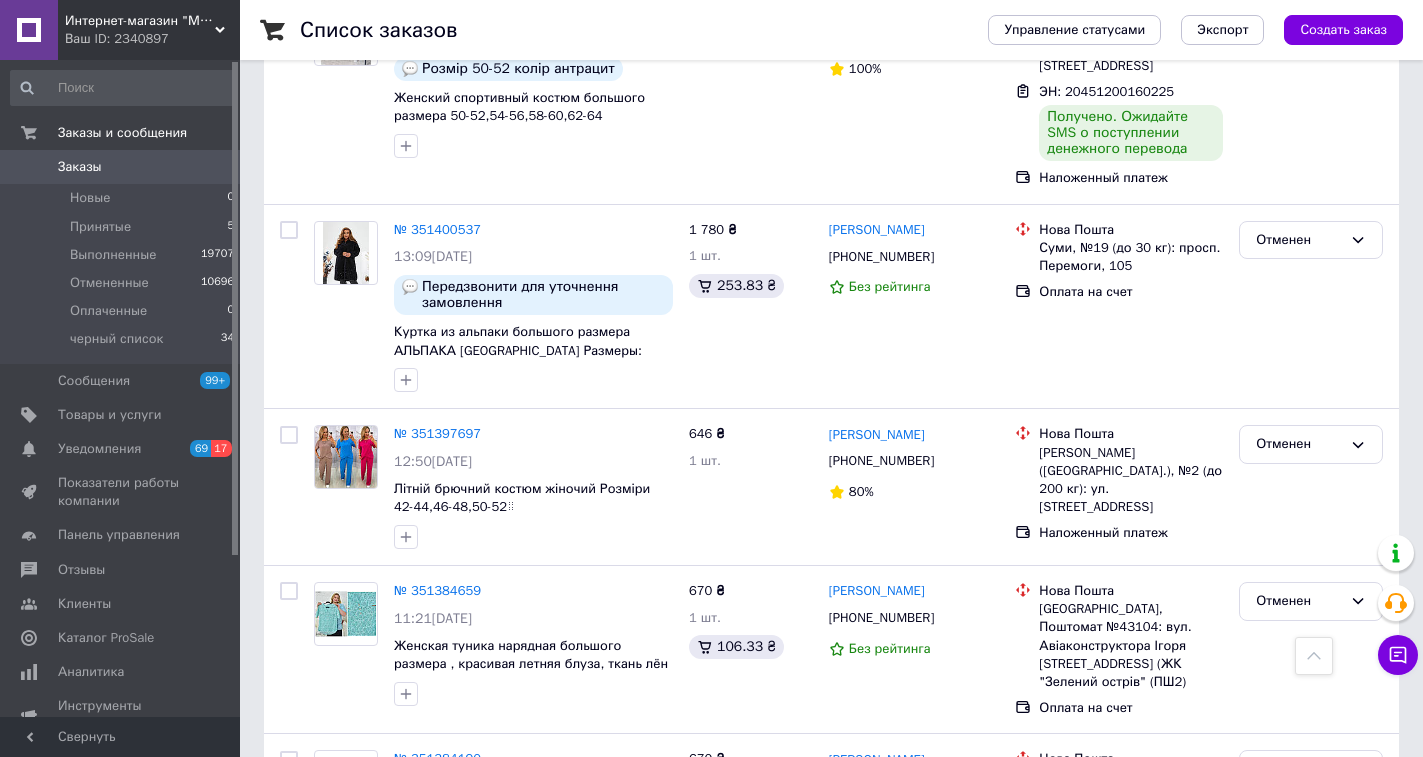 drag, startPoint x: 96, startPoint y: 198, endPoint x: 144, endPoint y: 0, distance: 203.73512 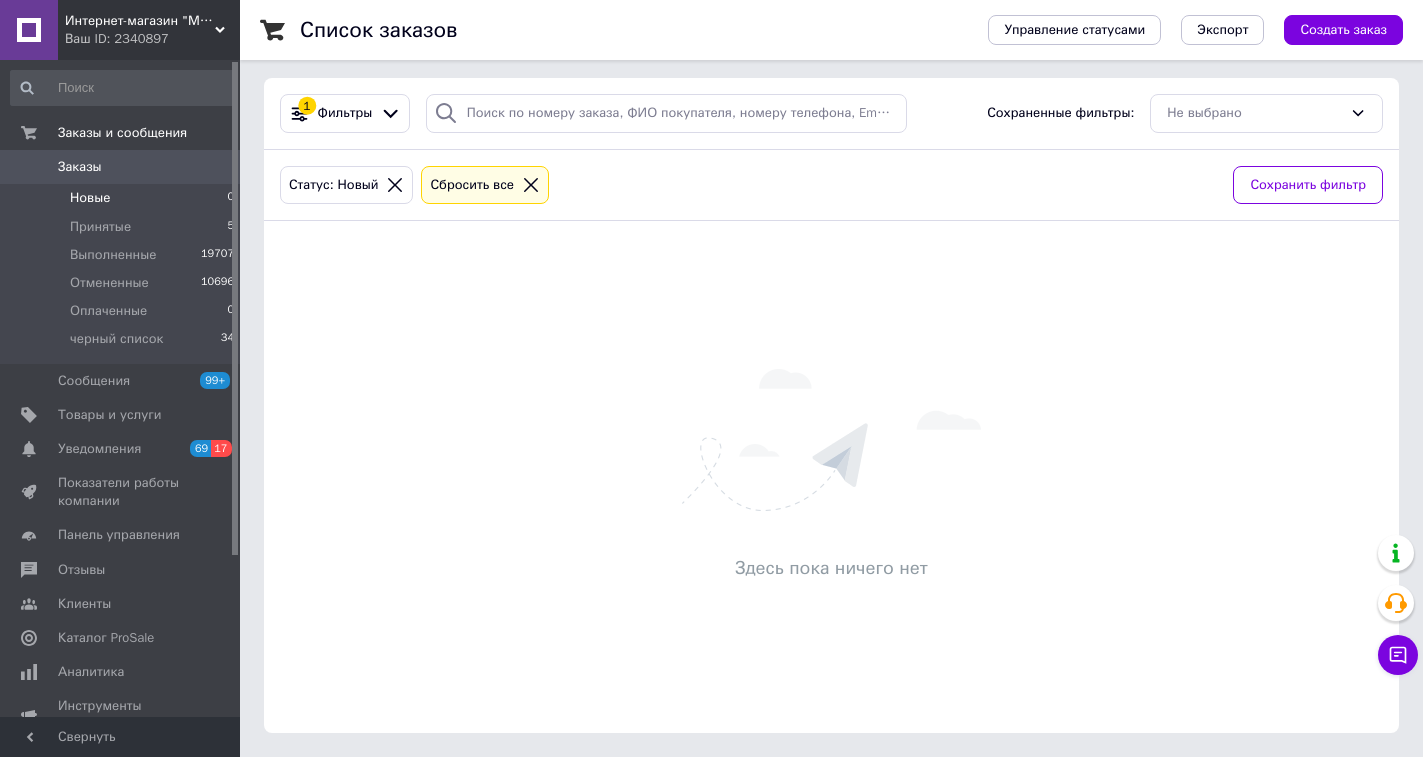scroll, scrollTop: 0, scrollLeft: 0, axis: both 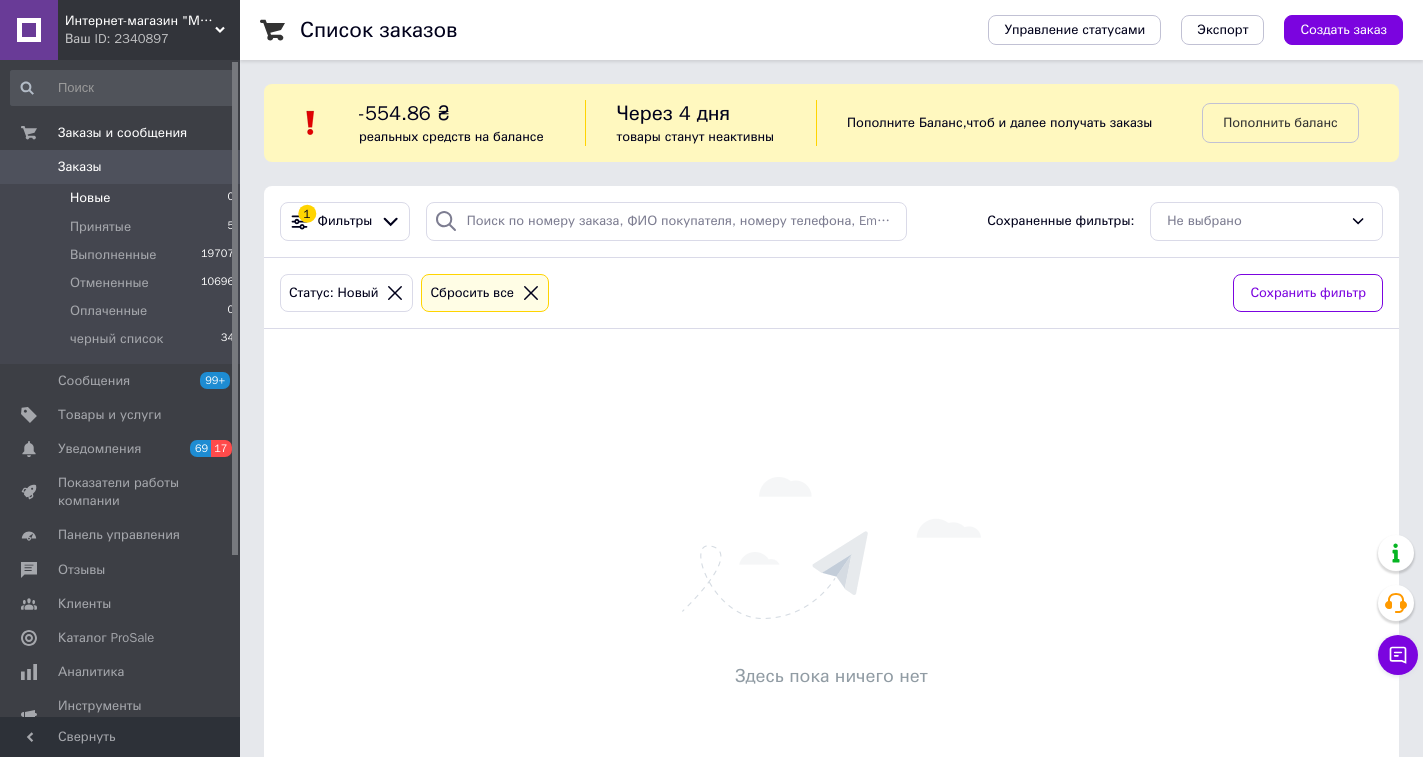click on "Новые" at bounding box center [90, 198] 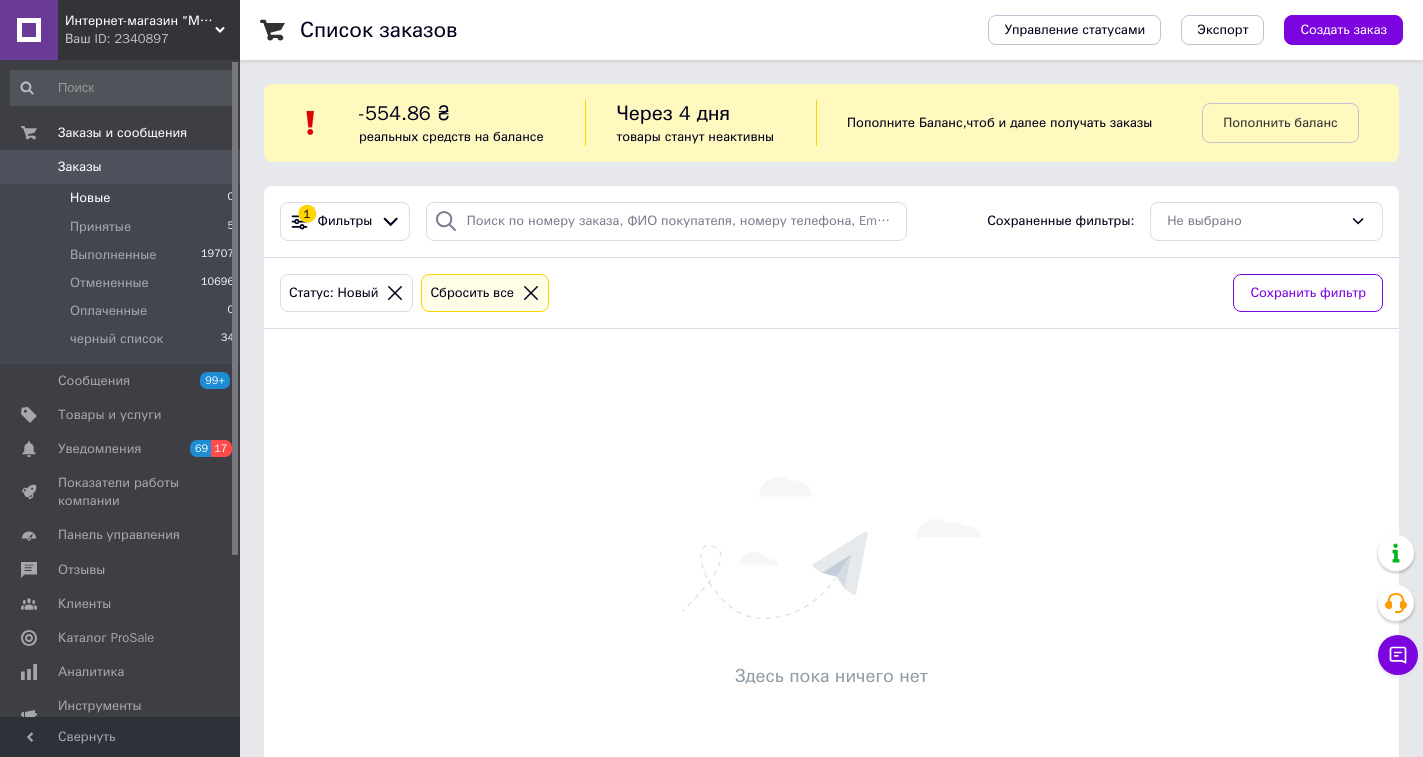 click 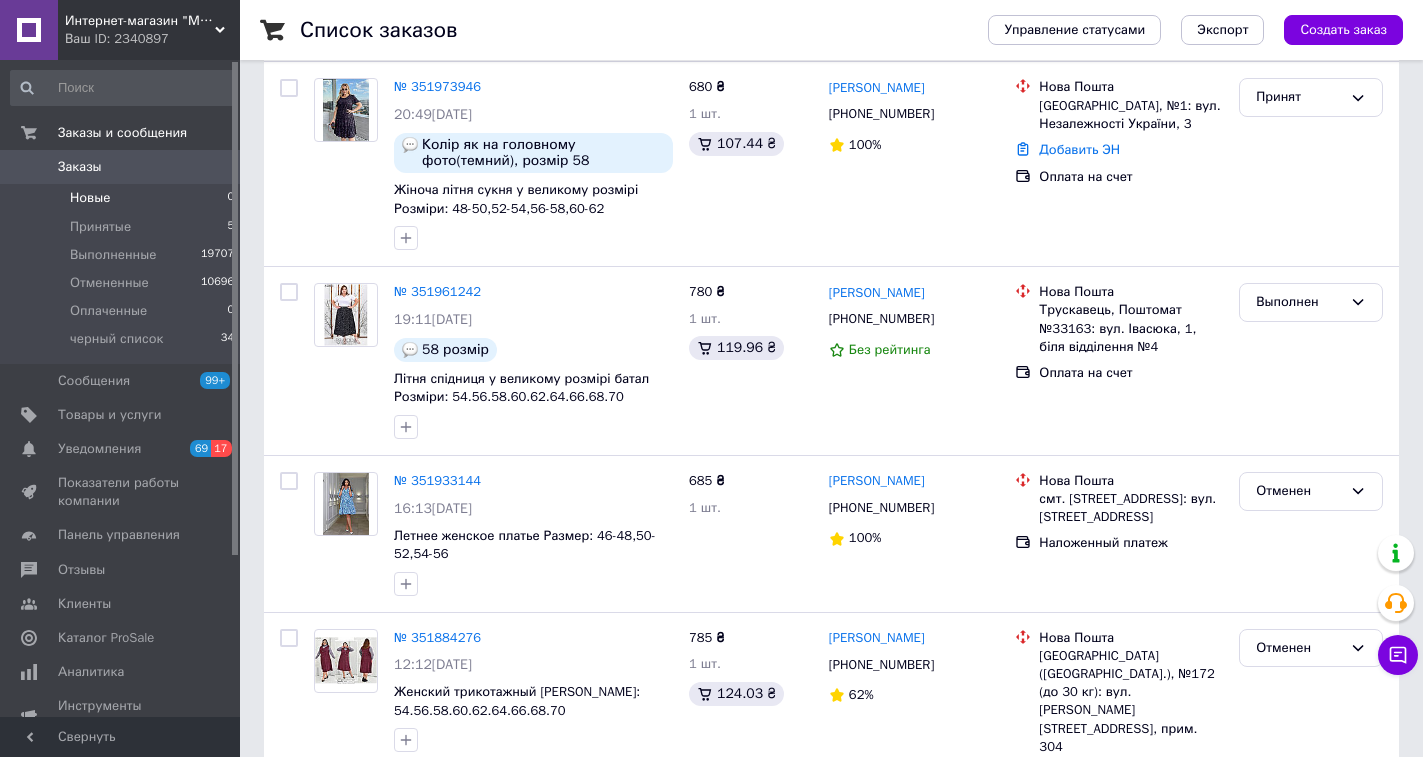 scroll, scrollTop: 500, scrollLeft: 0, axis: vertical 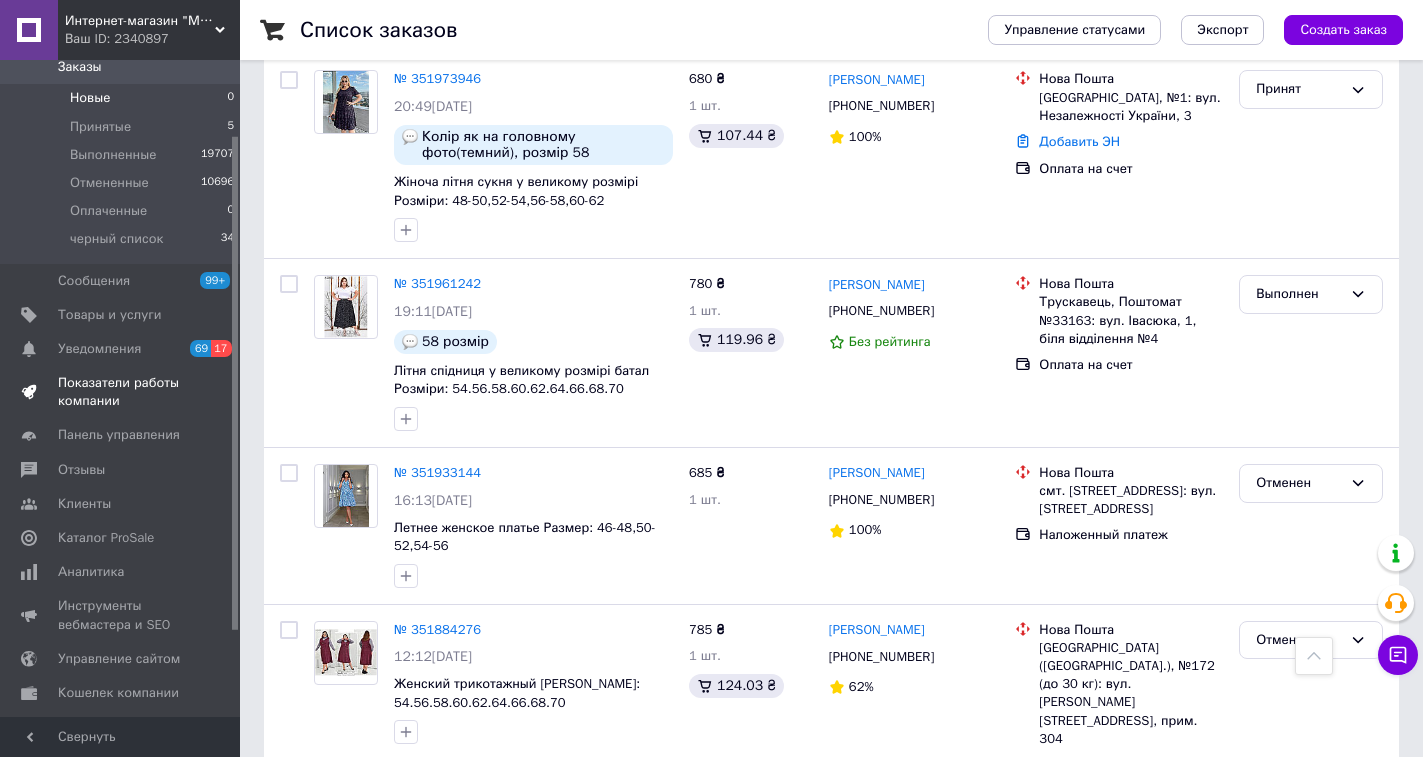 click on "Показатели работы компании" at bounding box center [121, 392] 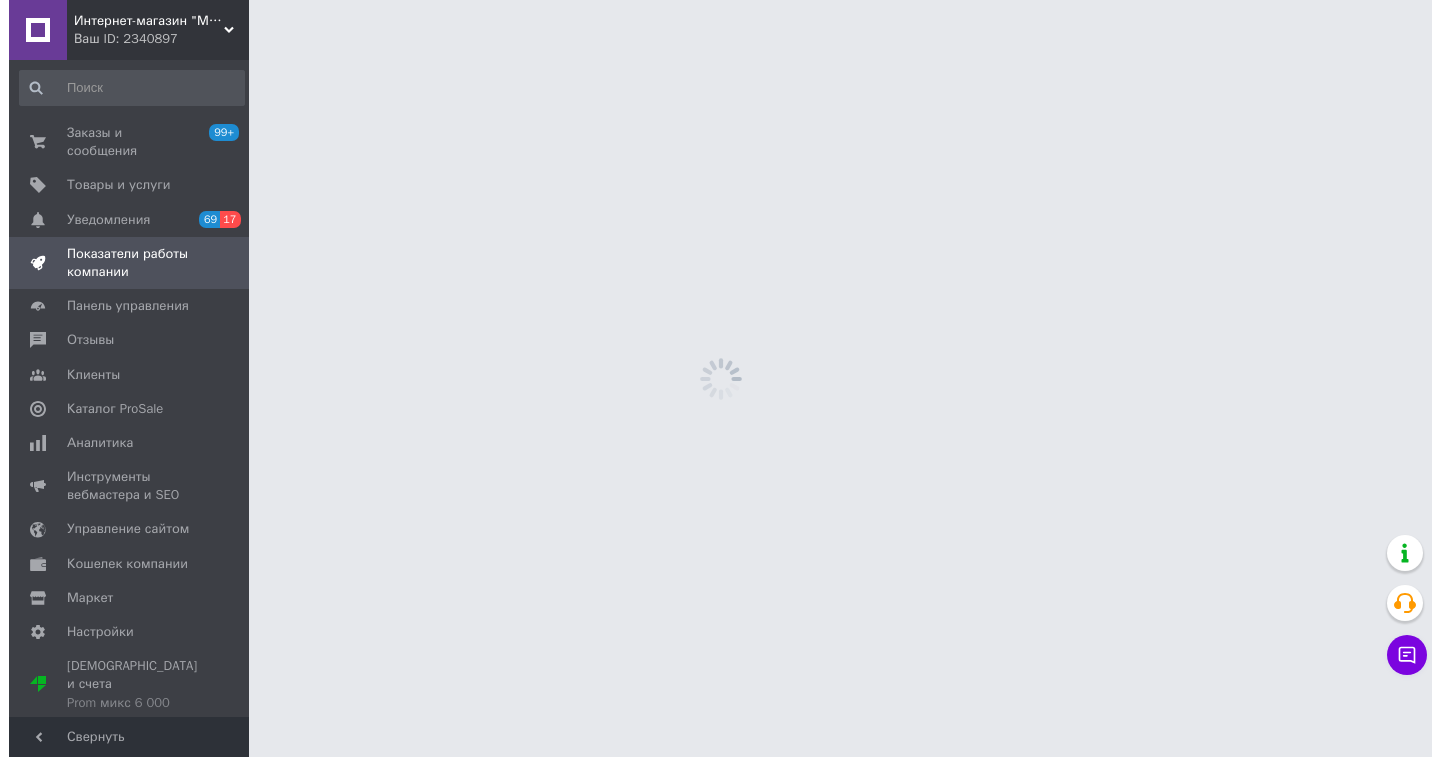 scroll, scrollTop: 0, scrollLeft: 0, axis: both 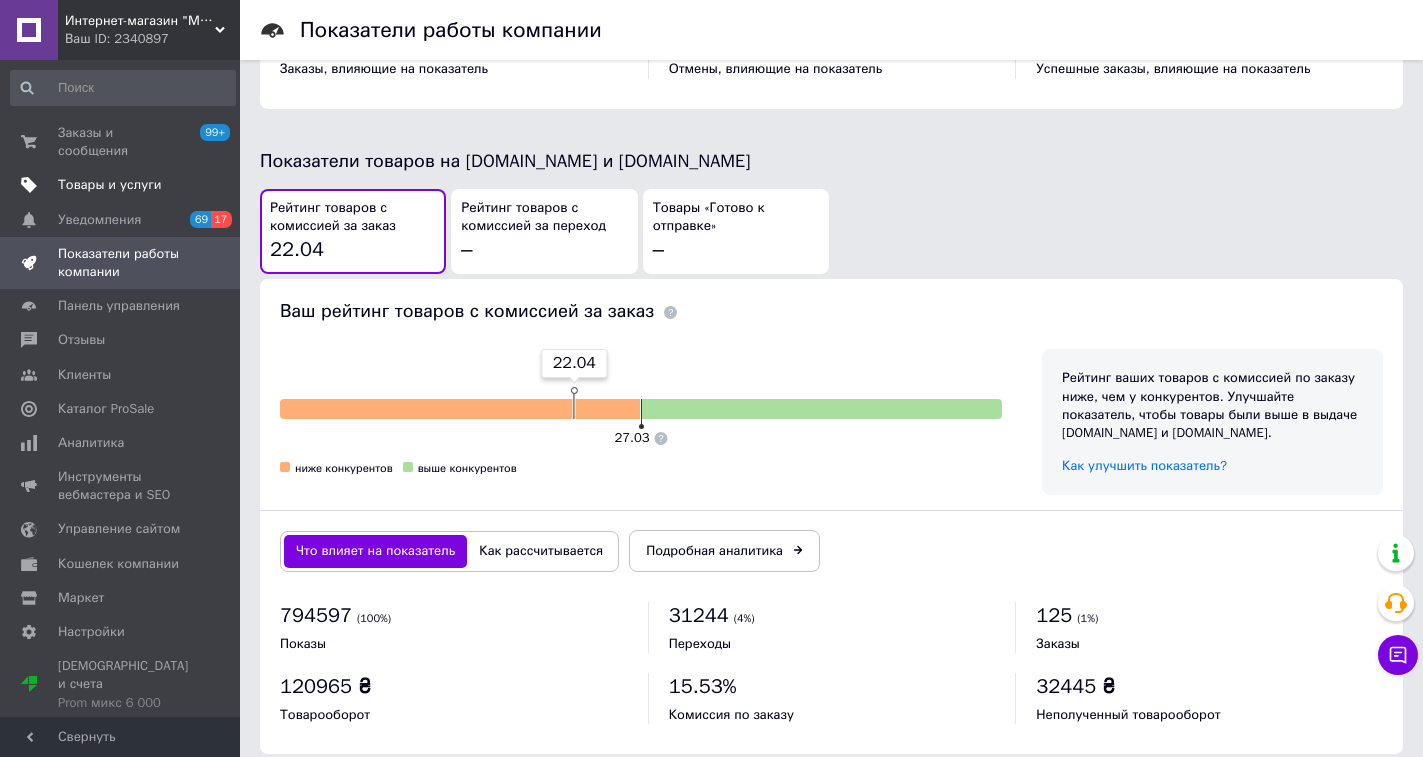 click on "Товары и услуги" at bounding box center (110, 185) 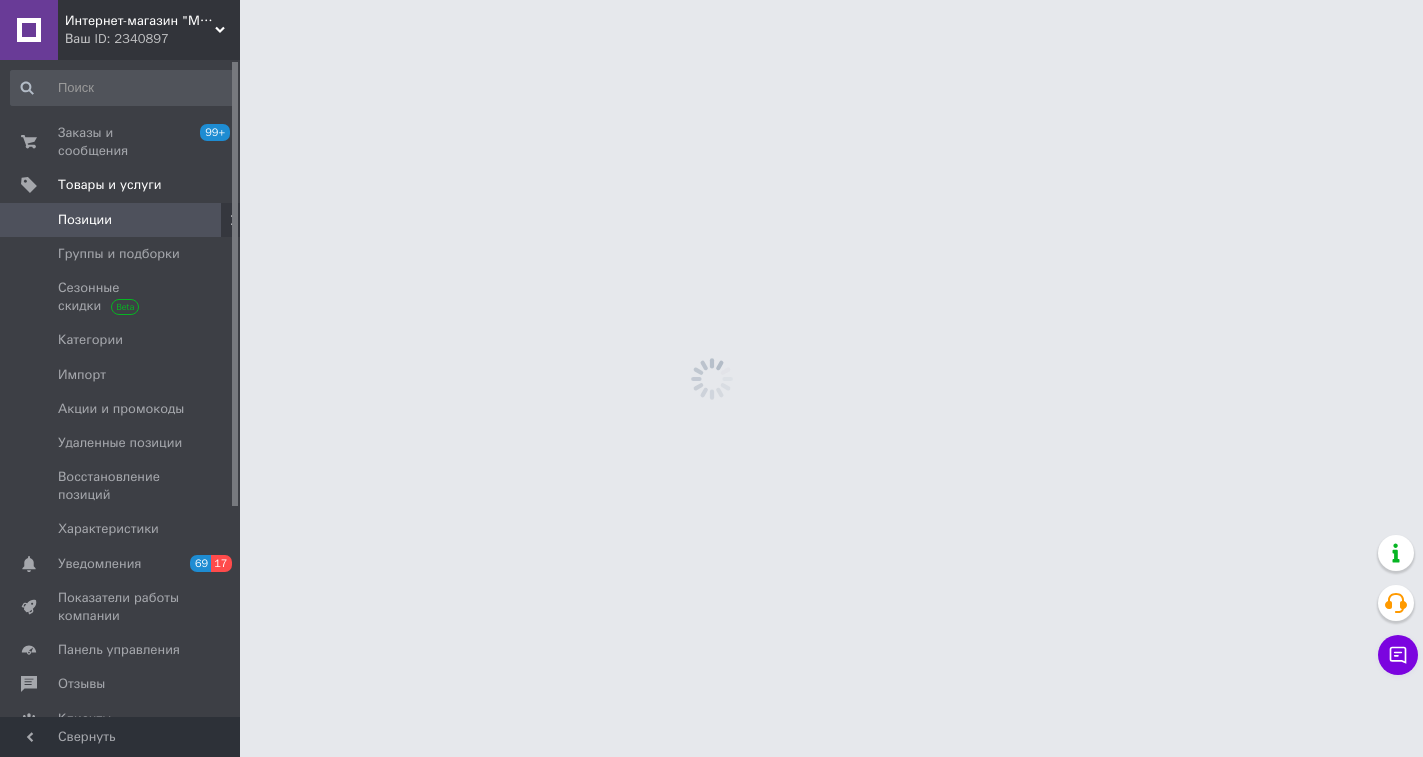 scroll, scrollTop: 0, scrollLeft: 0, axis: both 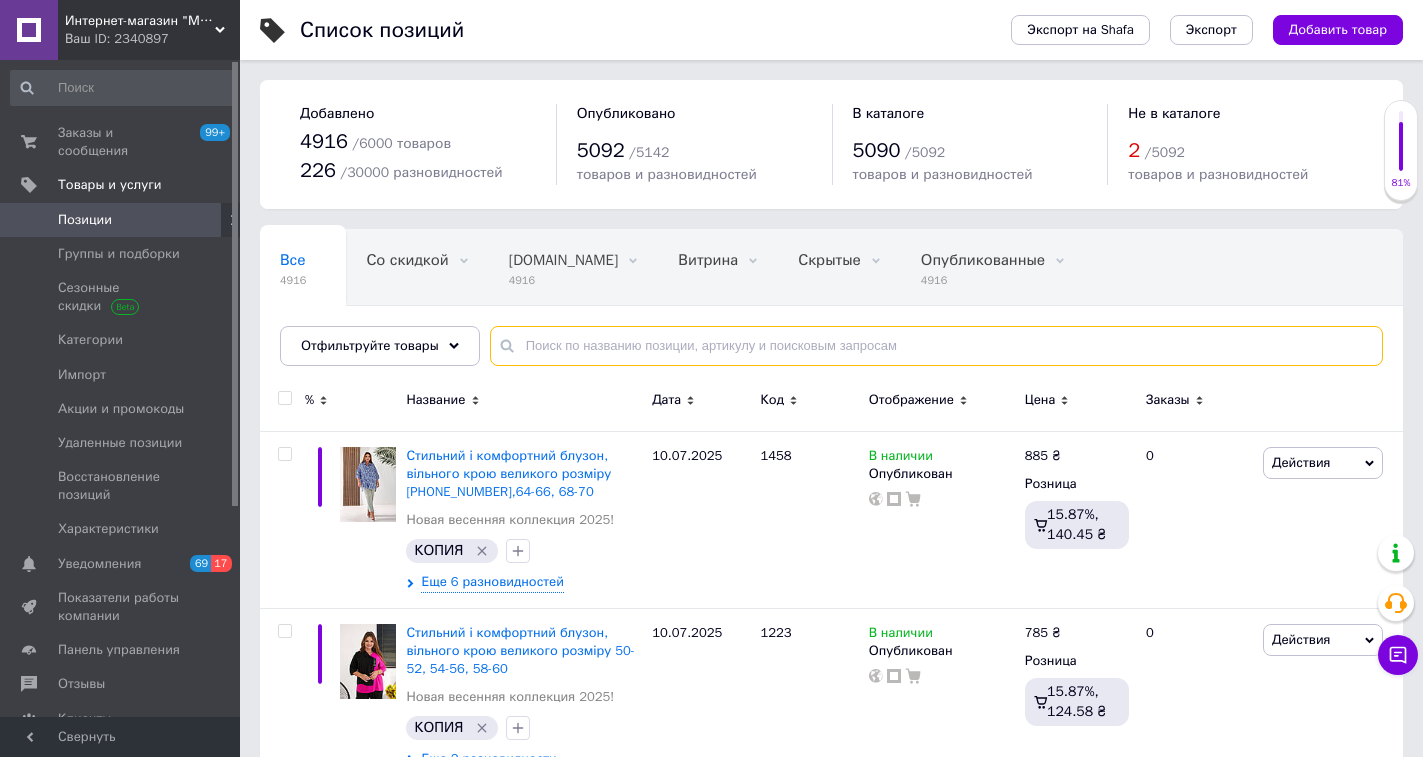 click at bounding box center (936, 346) 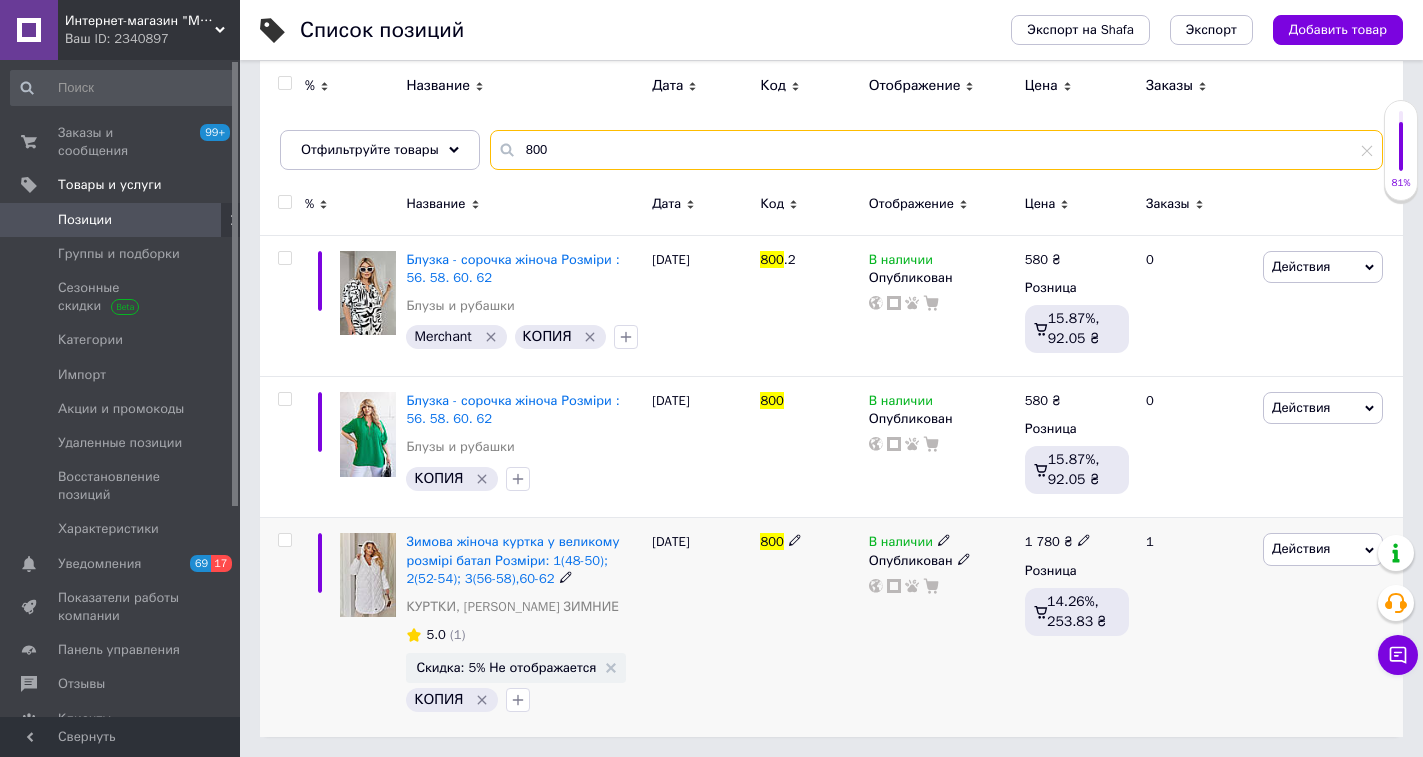 scroll, scrollTop: 96, scrollLeft: 0, axis: vertical 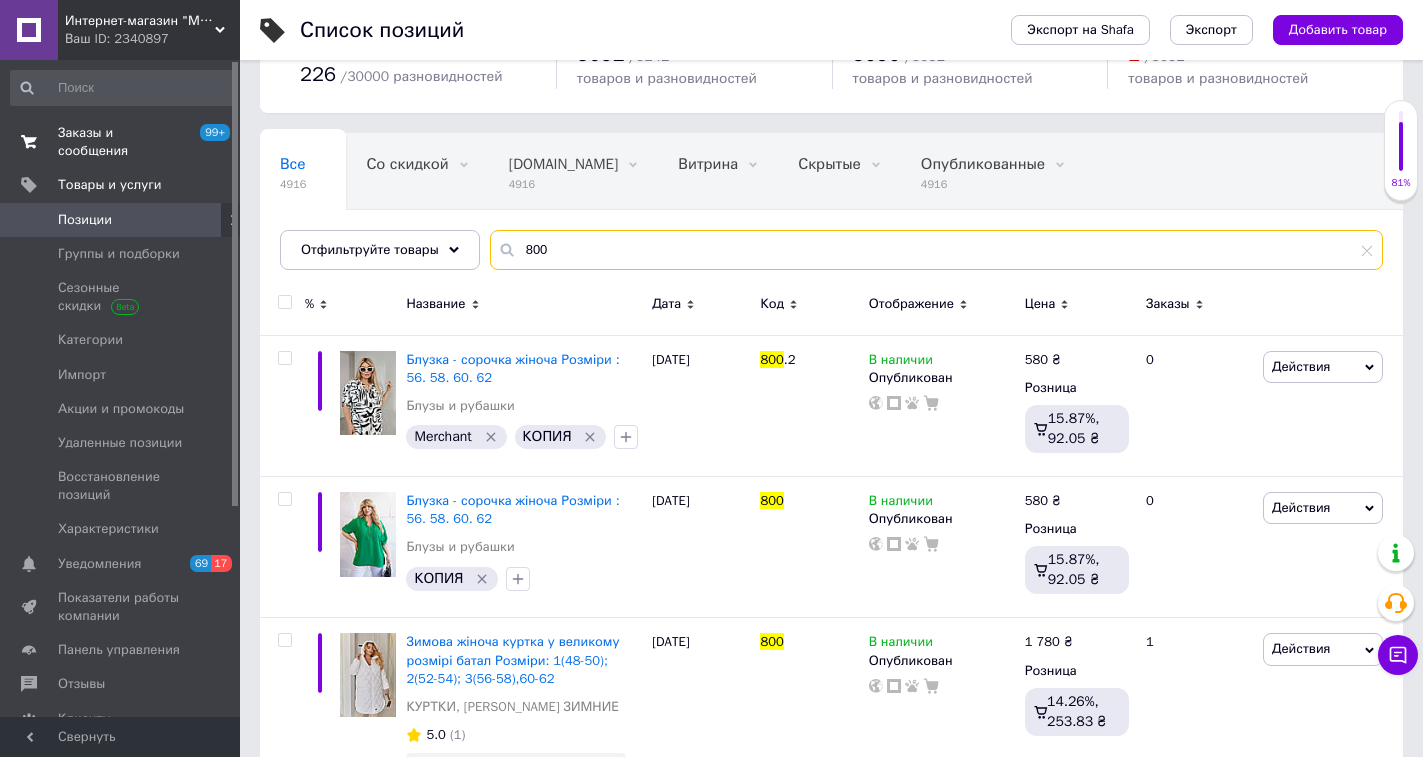 type on "800" 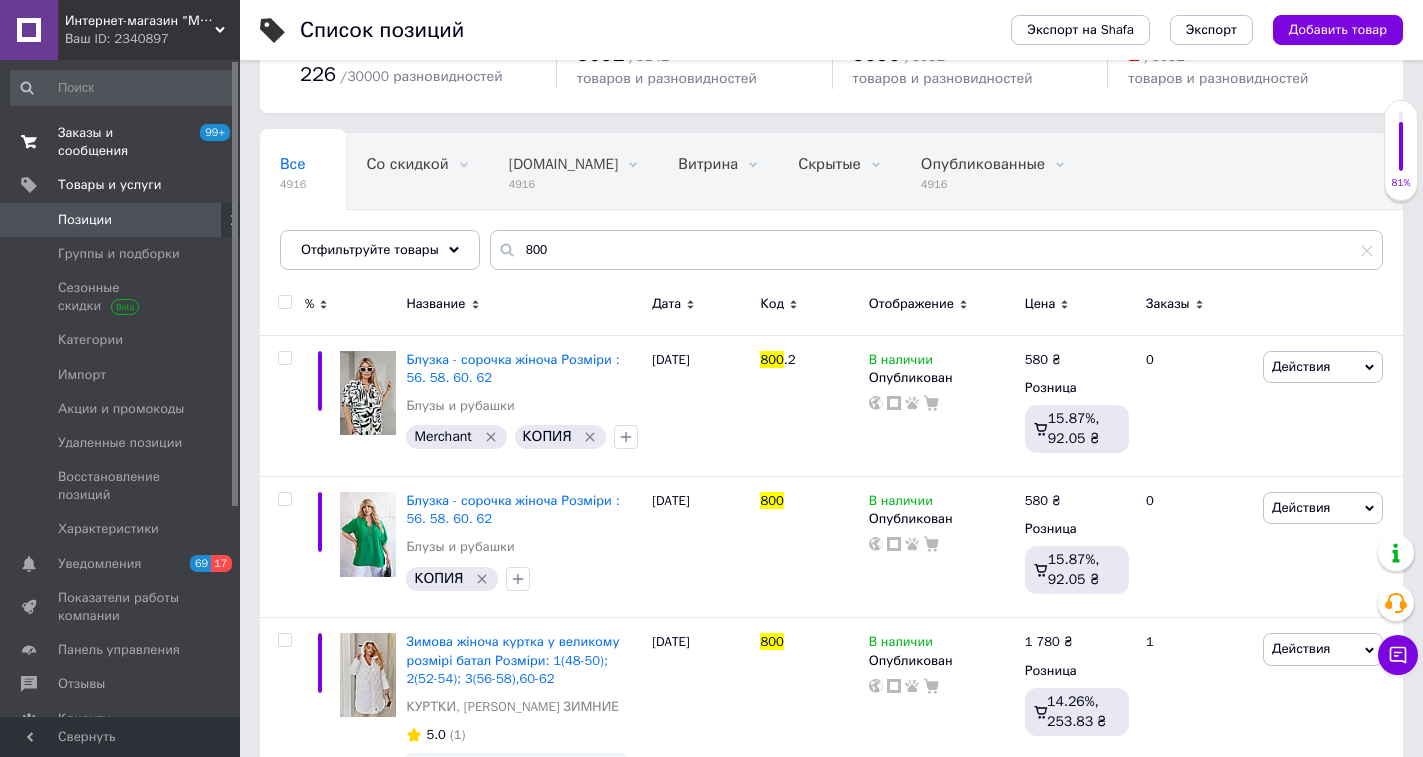 click on "Заказы и сообщения" at bounding box center [121, 142] 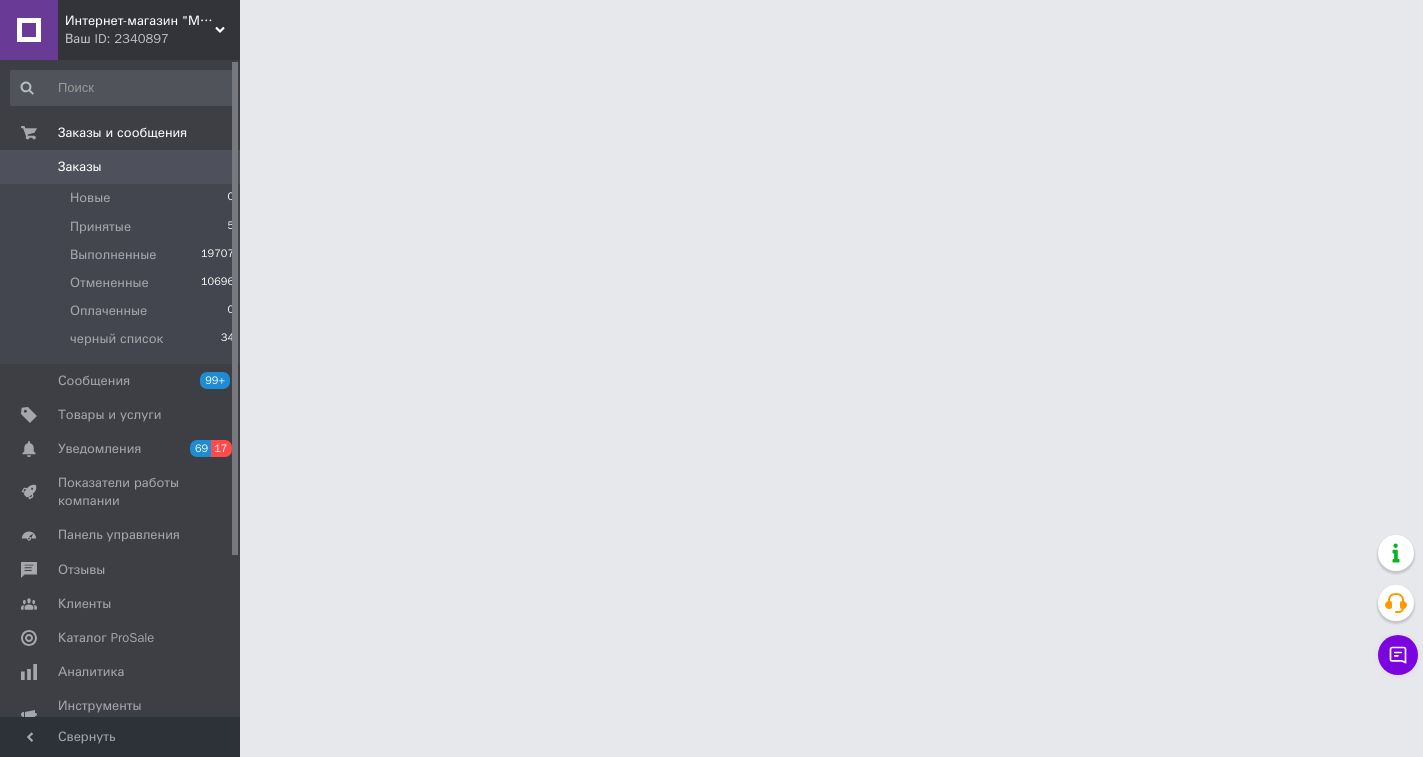 scroll, scrollTop: 0, scrollLeft: 0, axis: both 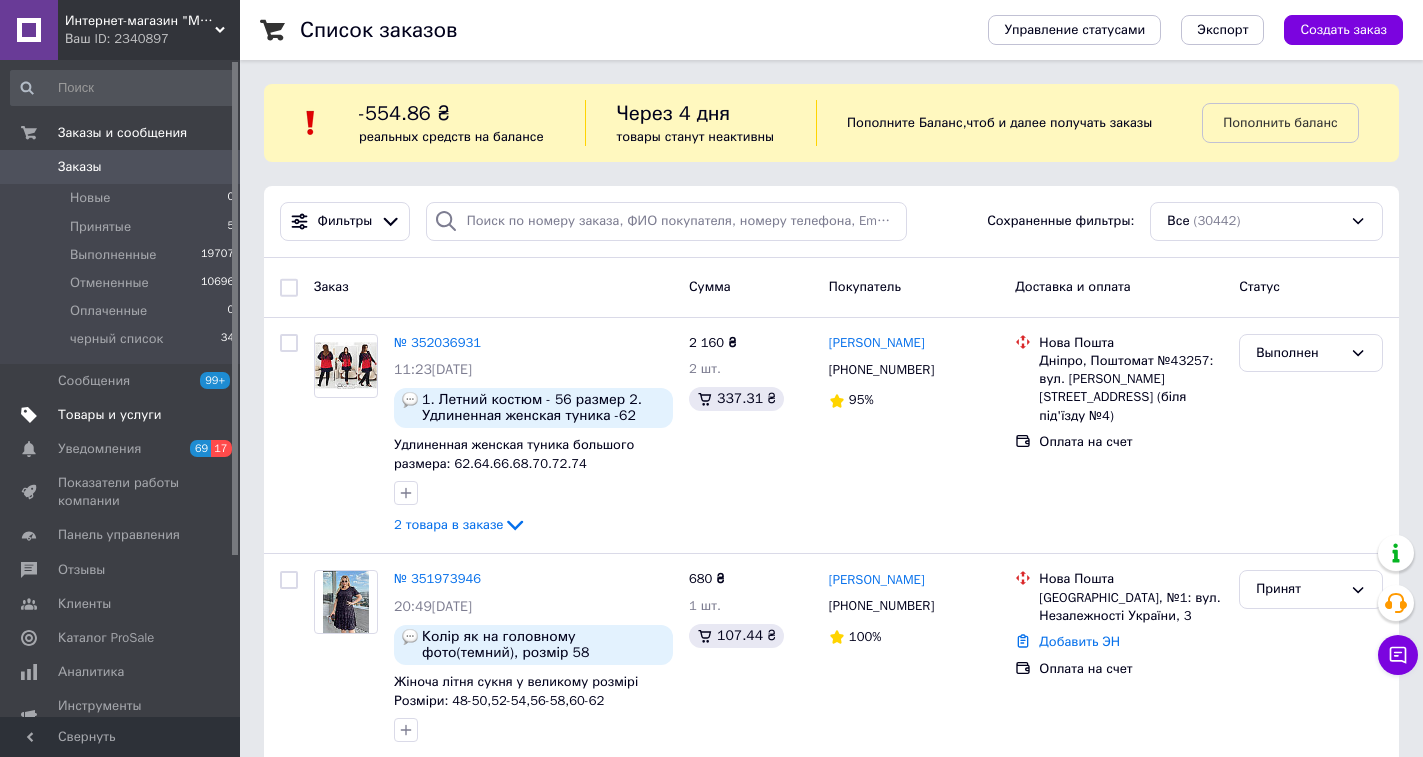 click on "Товары и услуги" at bounding box center [110, 415] 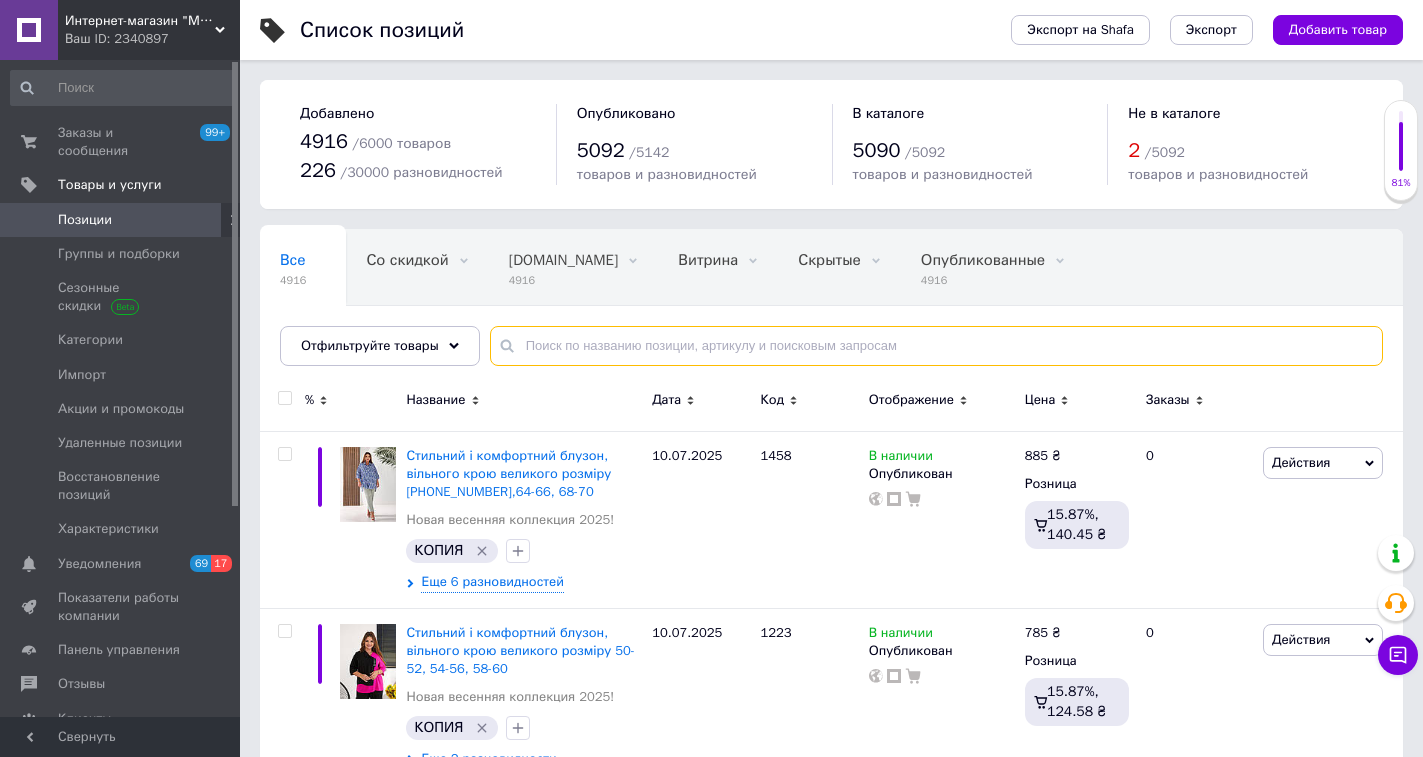 click at bounding box center [936, 346] 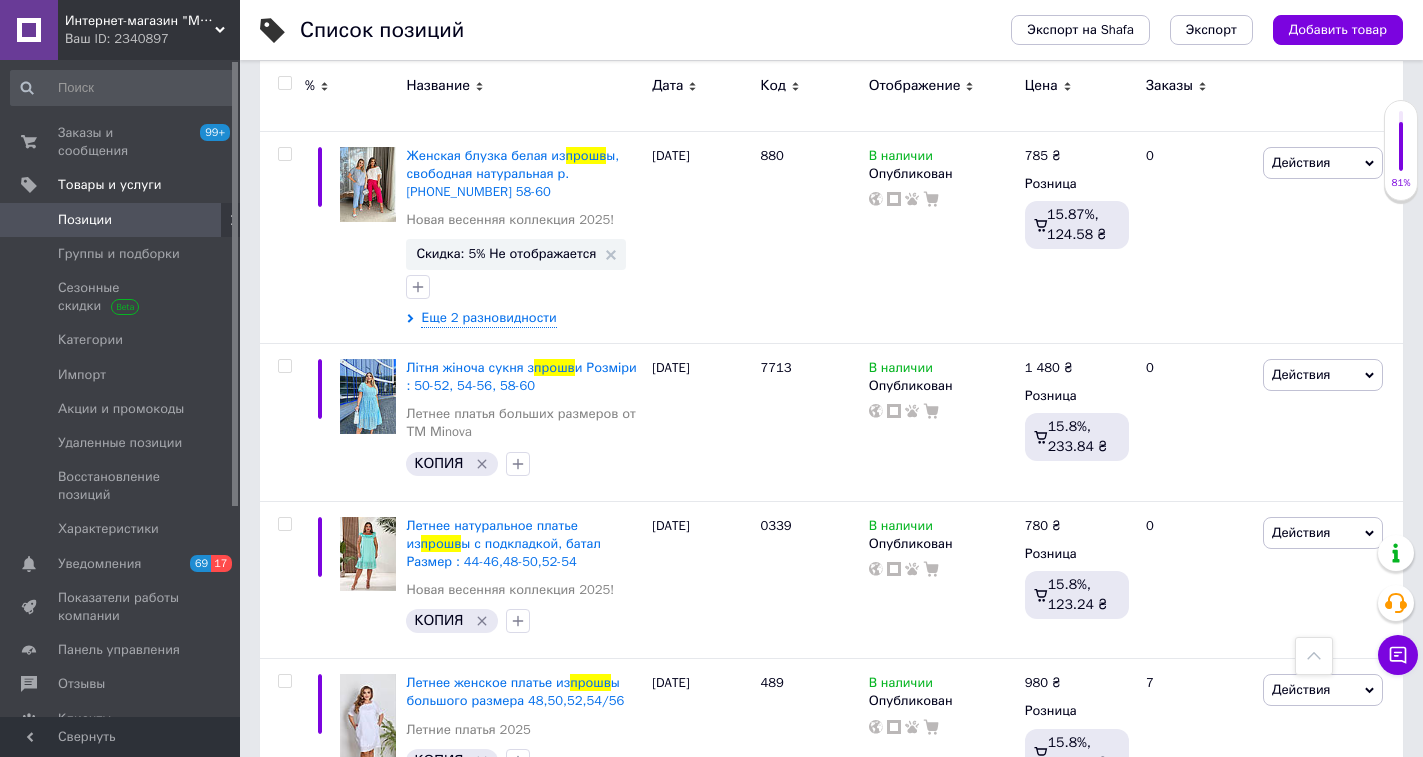 scroll, scrollTop: 0, scrollLeft: 0, axis: both 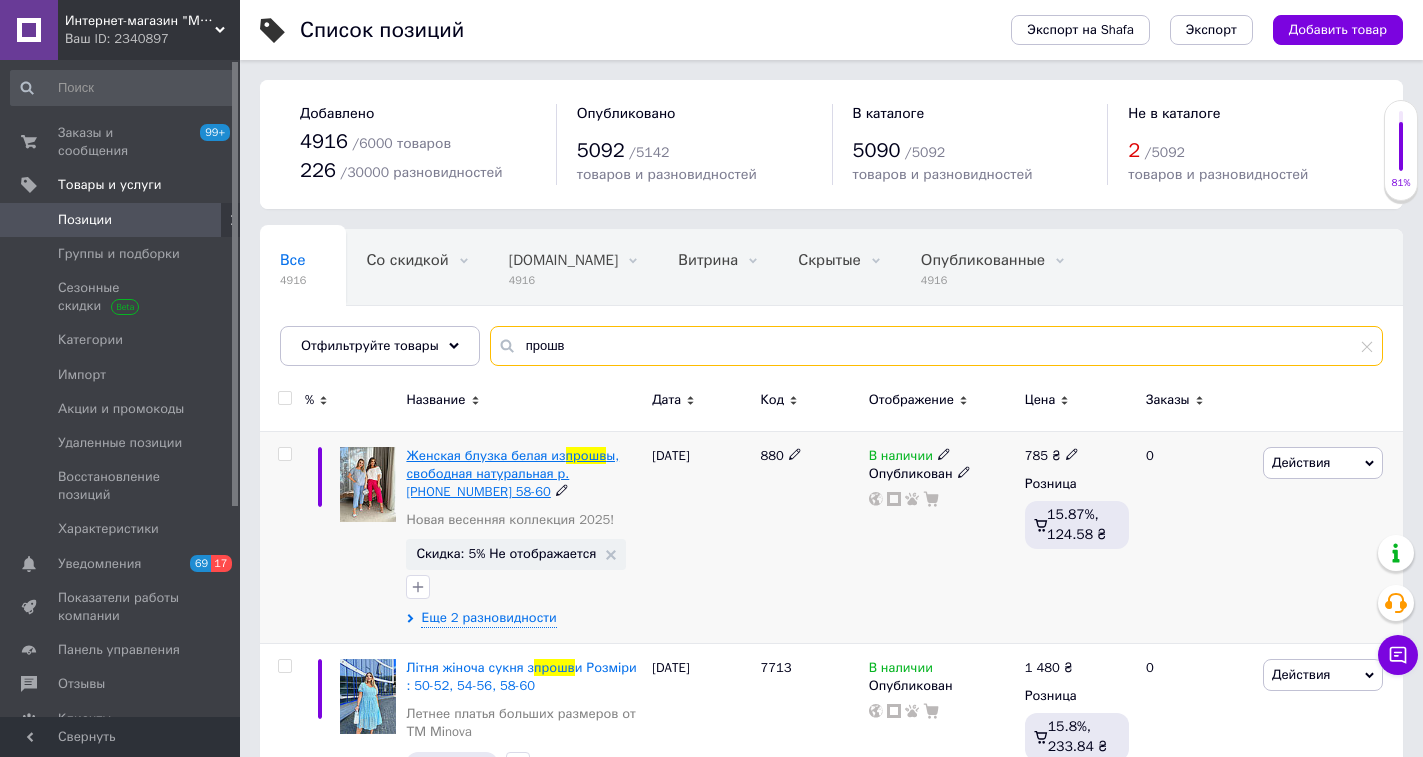 type on "прошв" 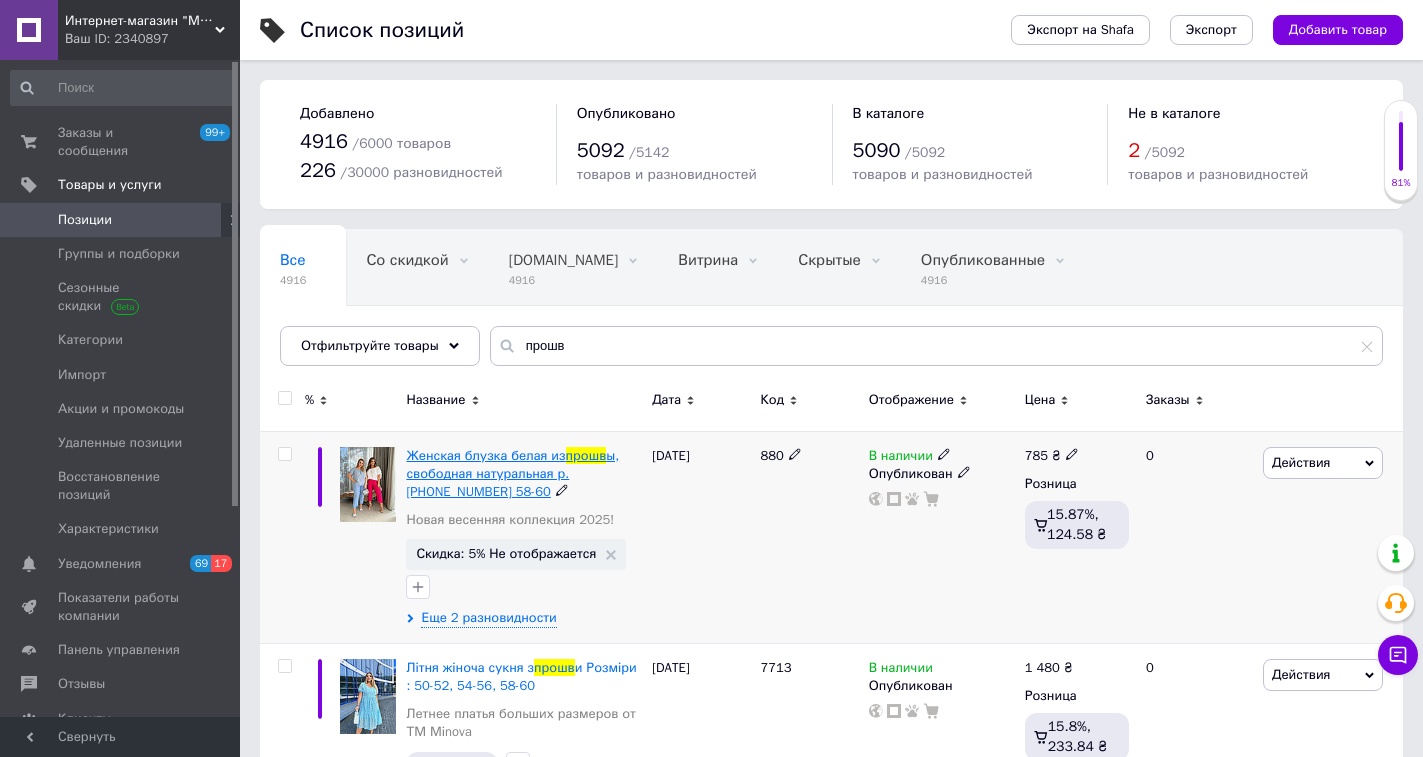 click on "Женская блузка белая из" at bounding box center (485, 455) 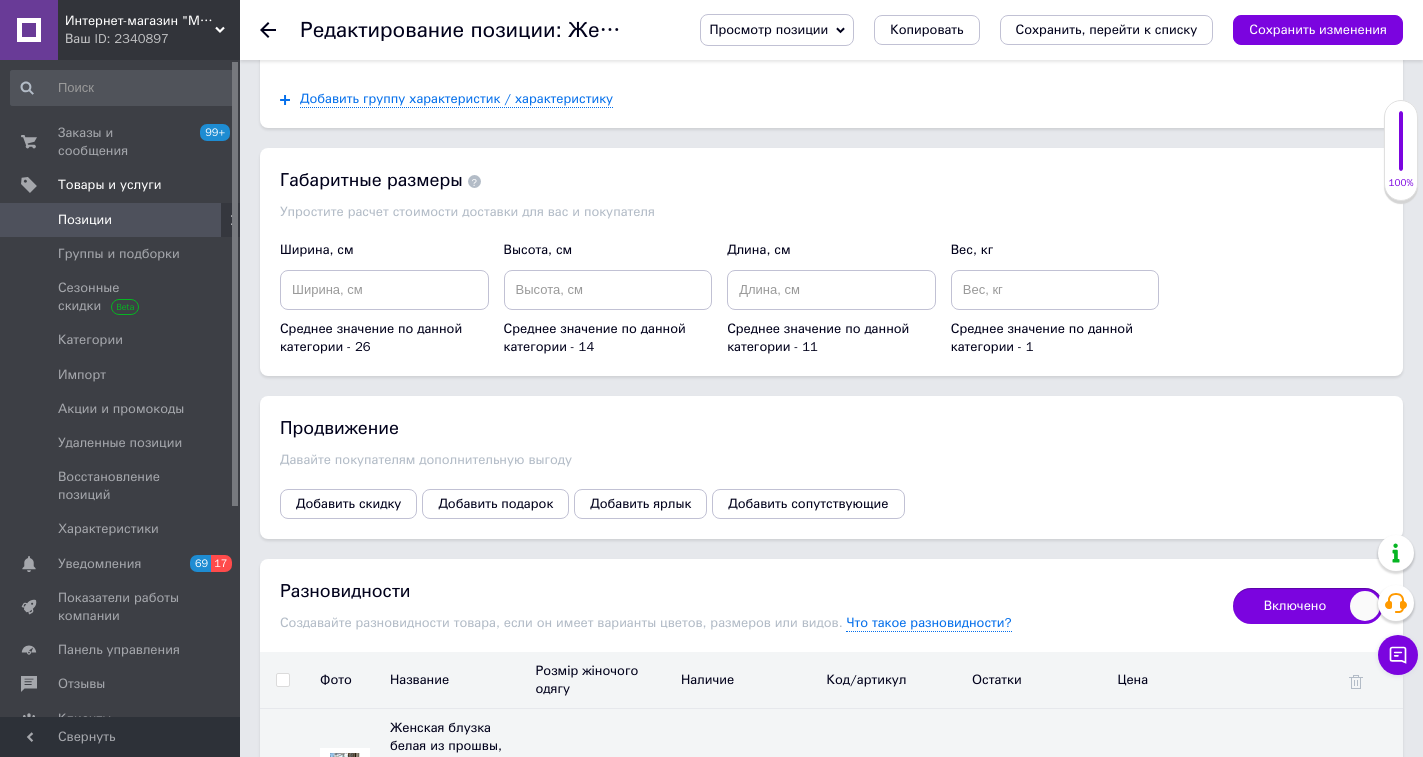 scroll, scrollTop: 2600, scrollLeft: 0, axis: vertical 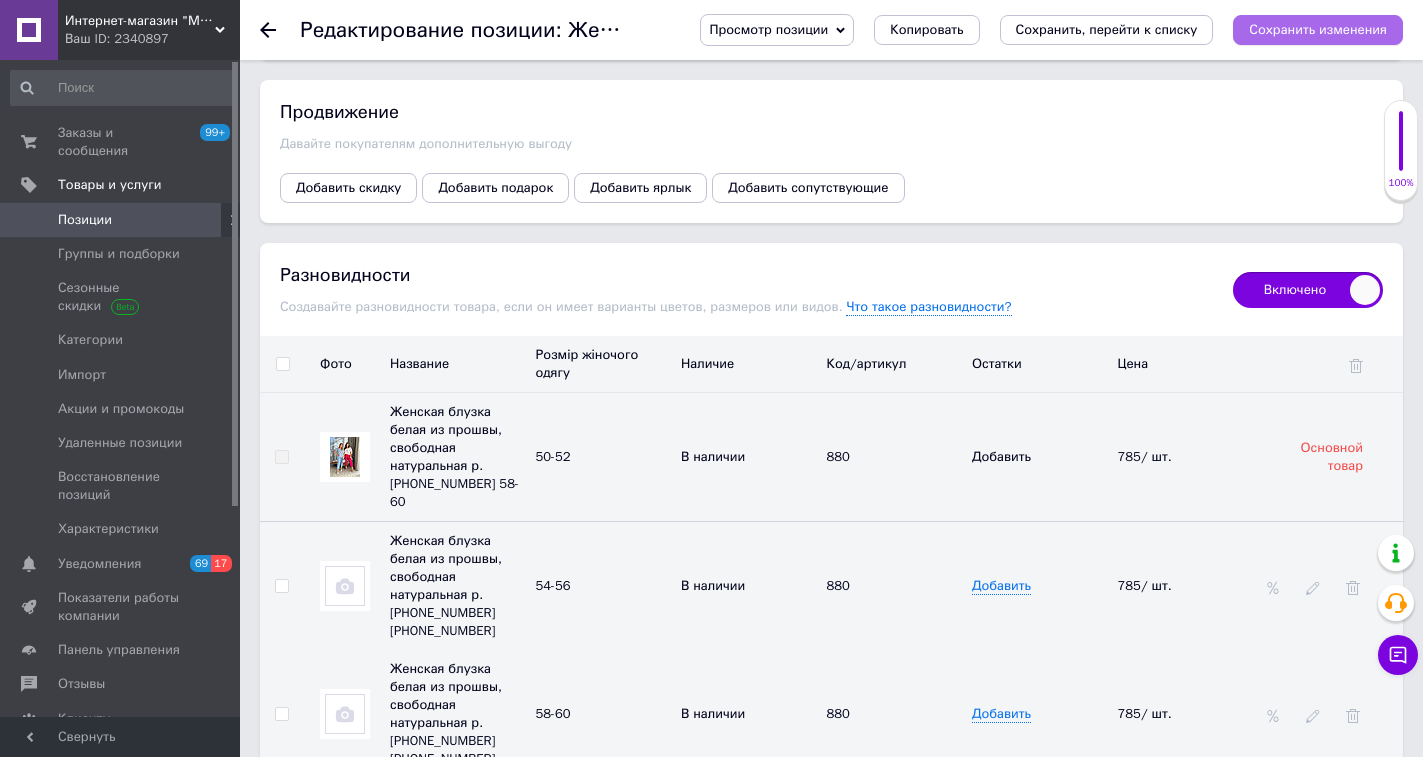 click on "Сохранить изменения" at bounding box center (1318, 29) 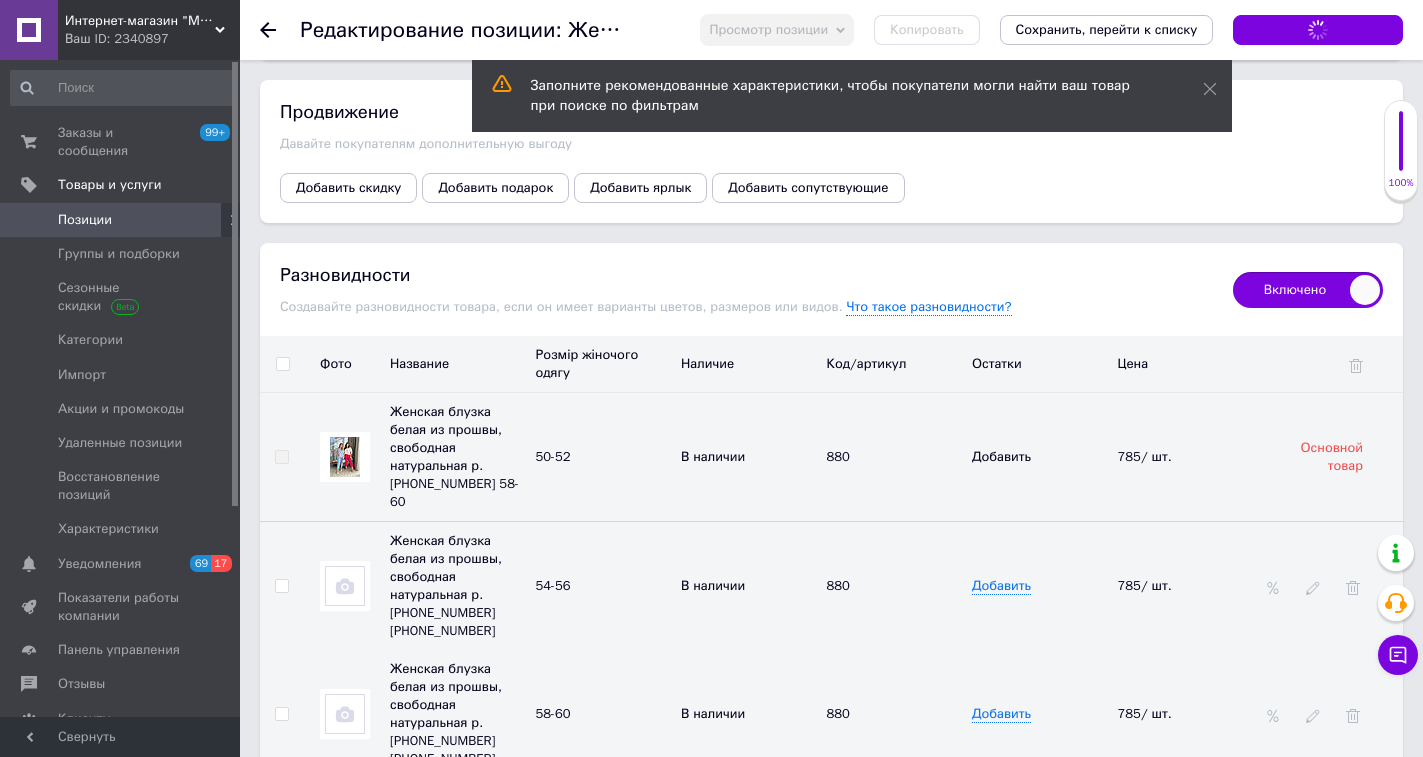 scroll, scrollTop: 2700, scrollLeft: 0, axis: vertical 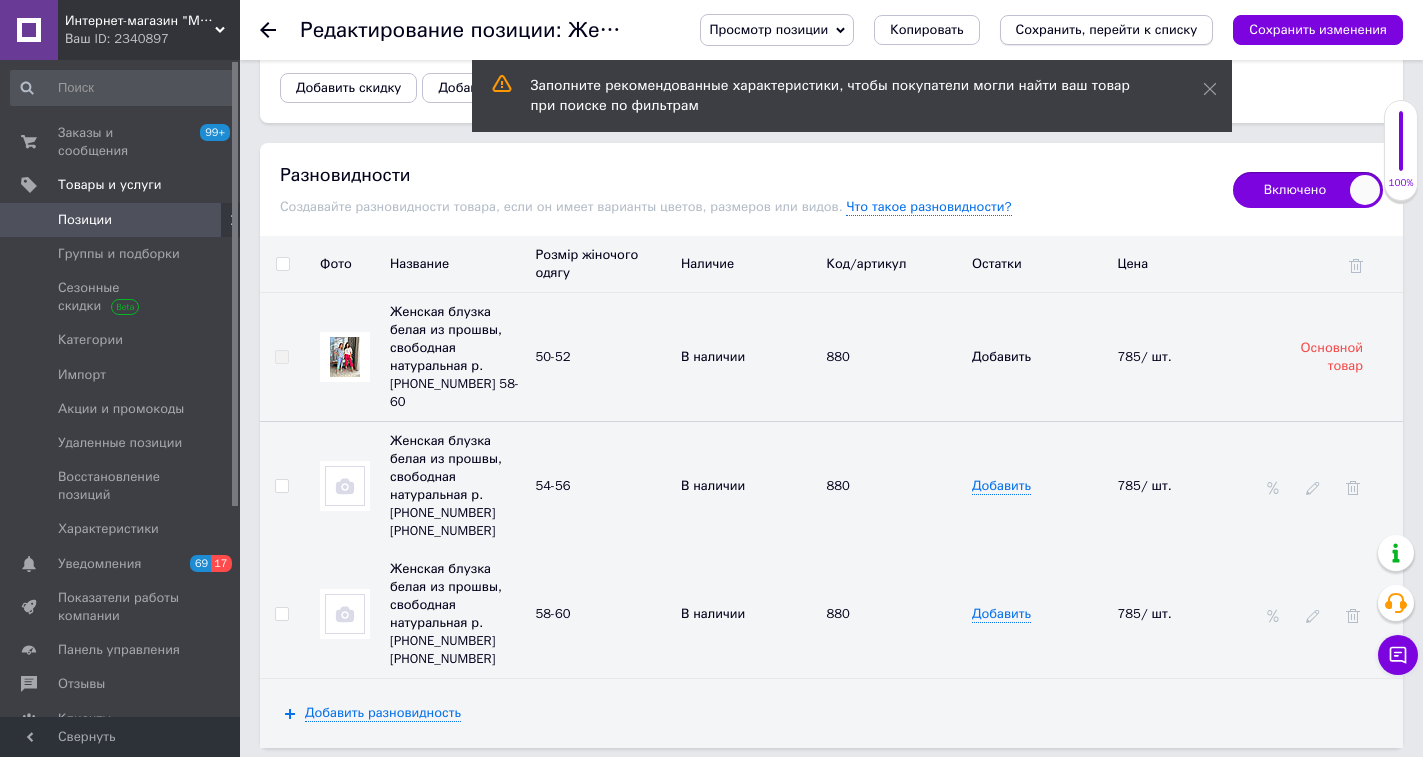 click on "Сохранить, перейти к списку" at bounding box center (1107, 29) 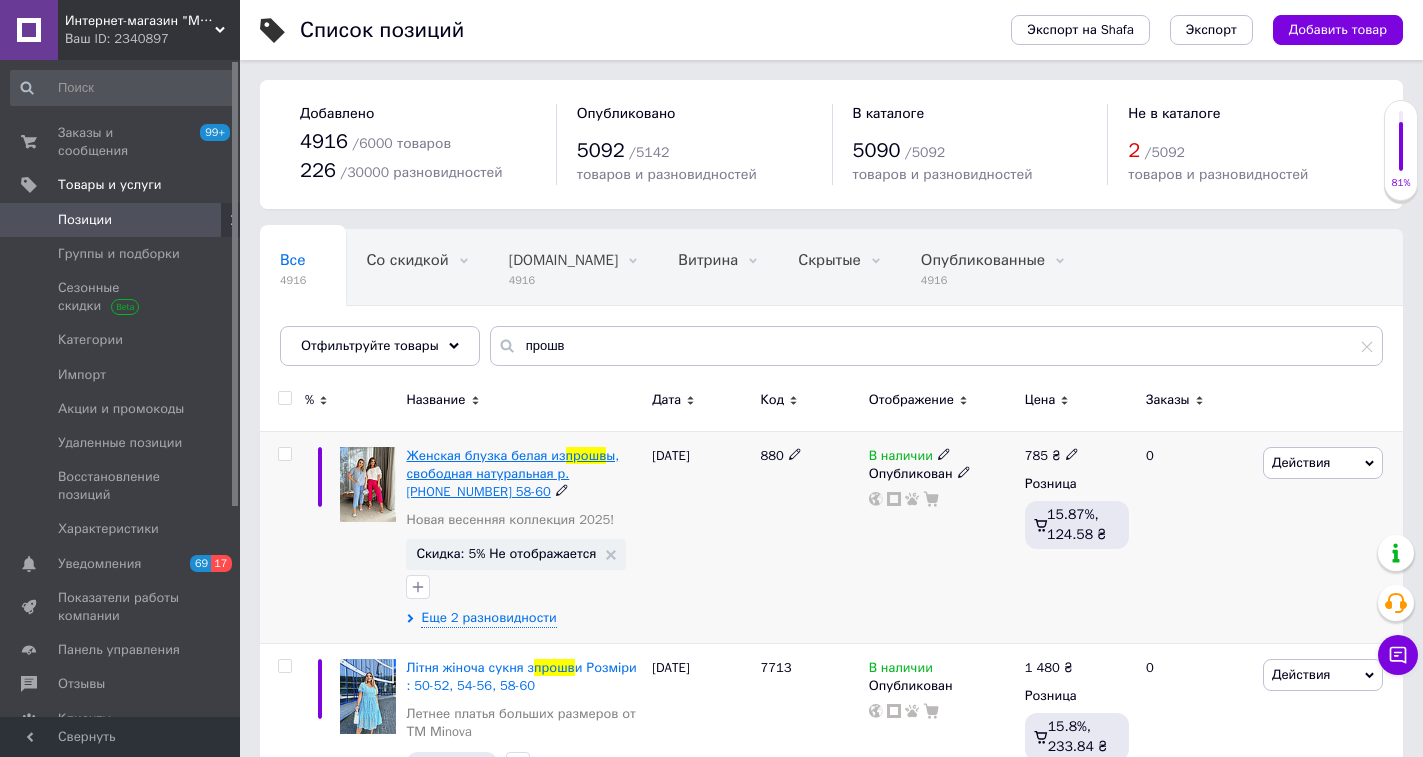 click on "Женская блузка белая из" at bounding box center (485, 455) 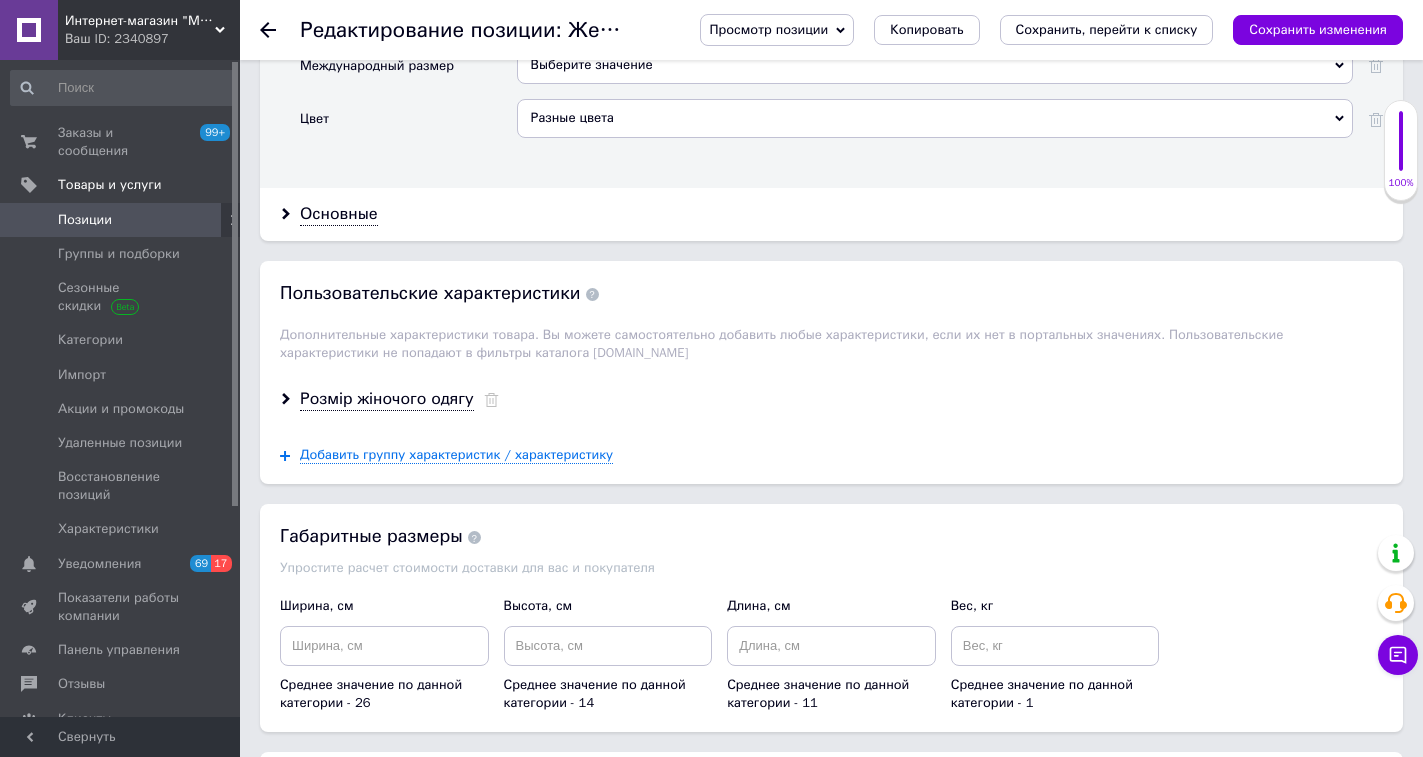 scroll, scrollTop: 1908, scrollLeft: 0, axis: vertical 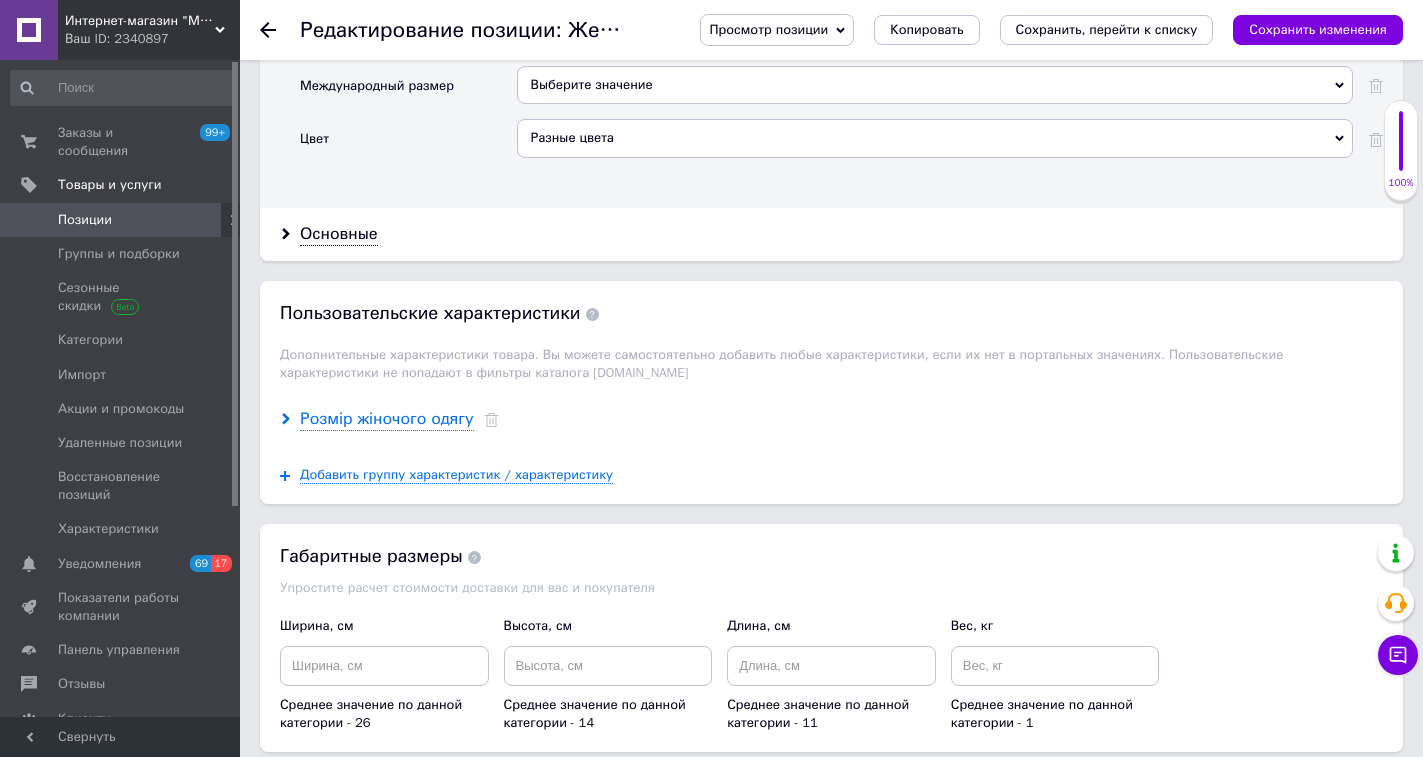 click on "Розмір жіночого одягу" at bounding box center [387, 419] 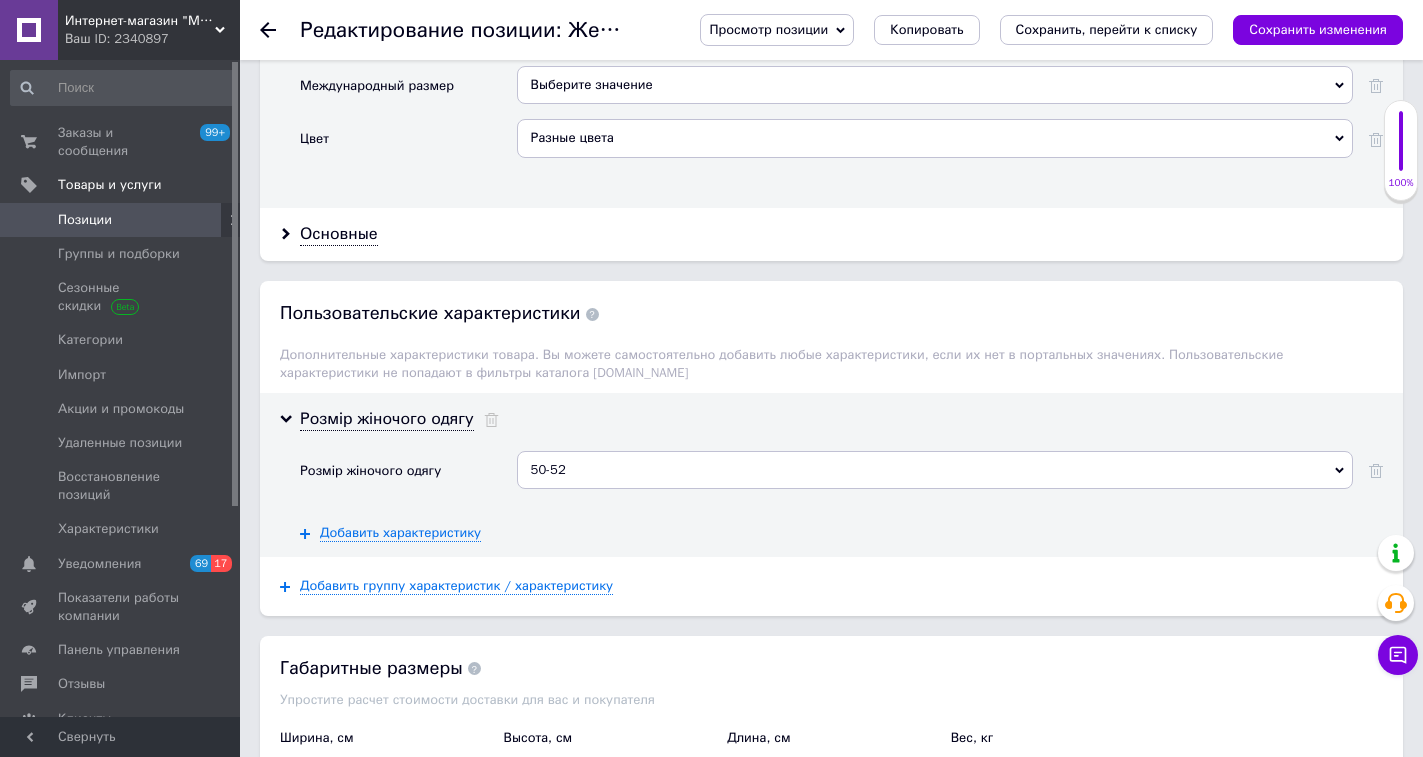 click on "50-52" at bounding box center [935, 470] 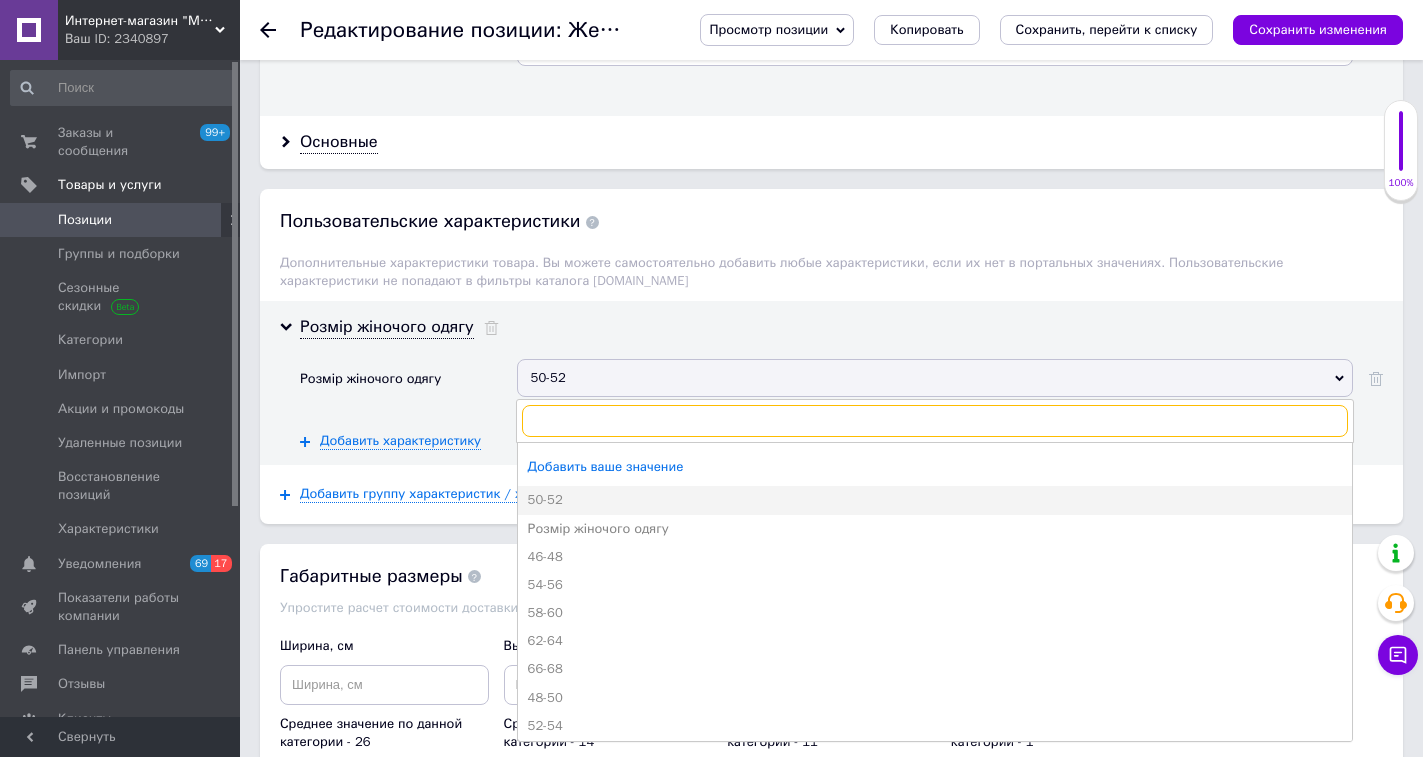 scroll, scrollTop: 2200, scrollLeft: 0, axis: vertical 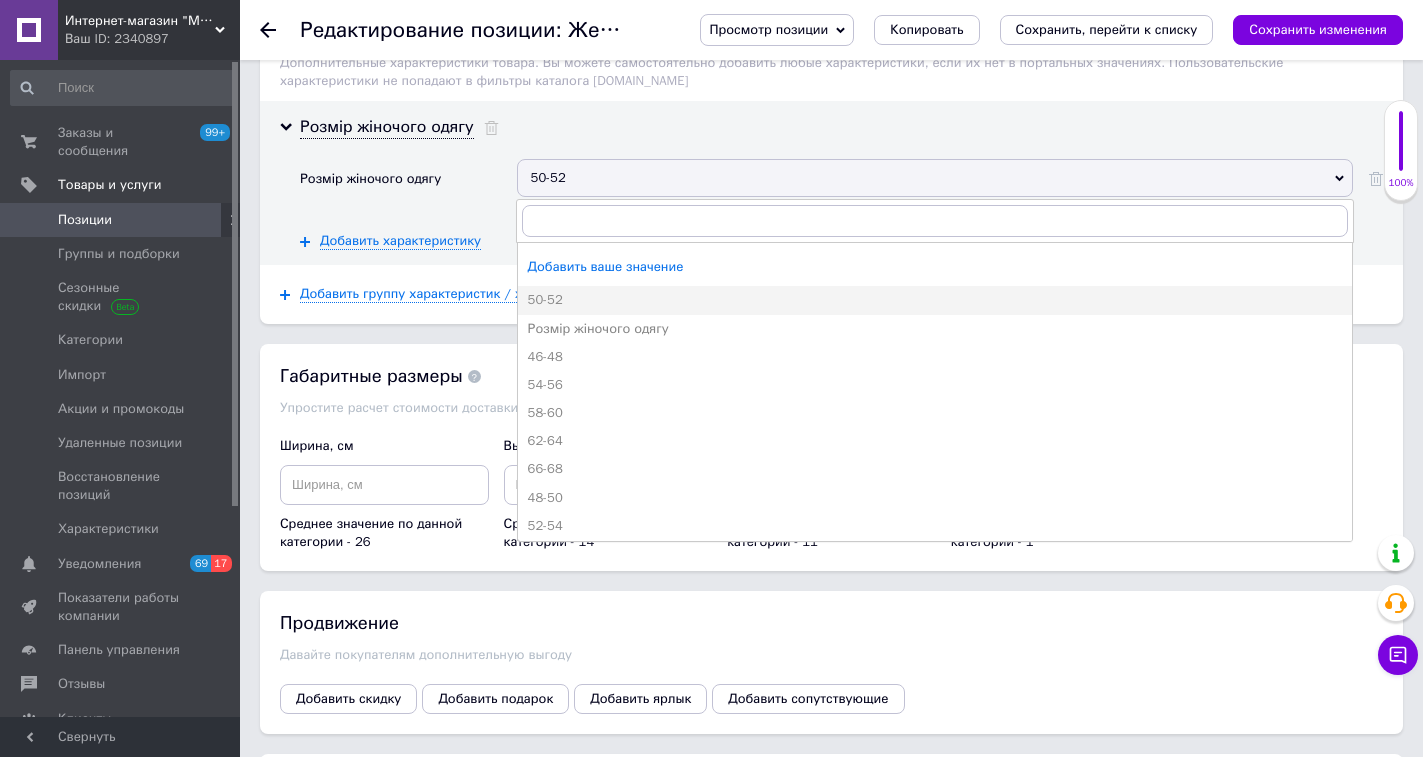 click on "50-52" at bounding box center (935, 178) 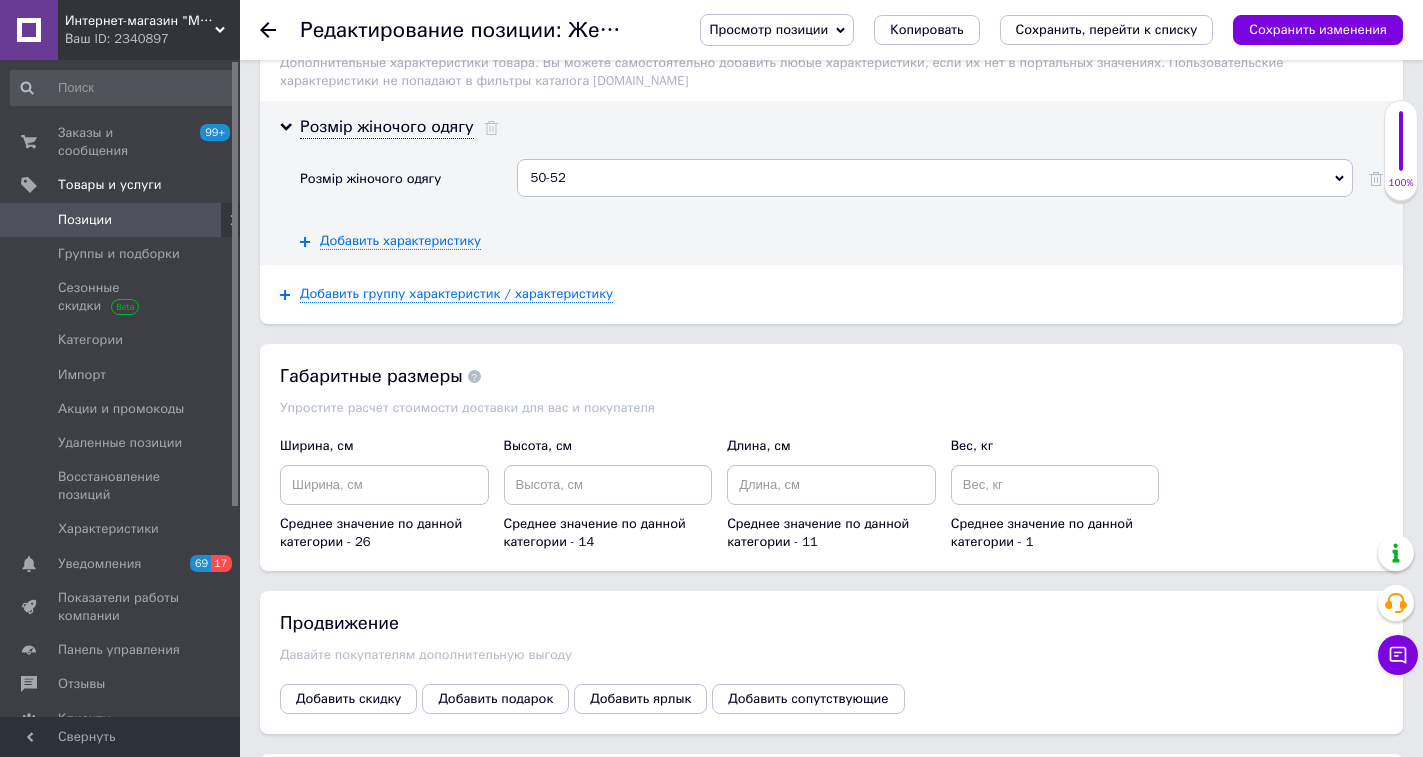 click on "50-52" at bounding box center (935, 178) 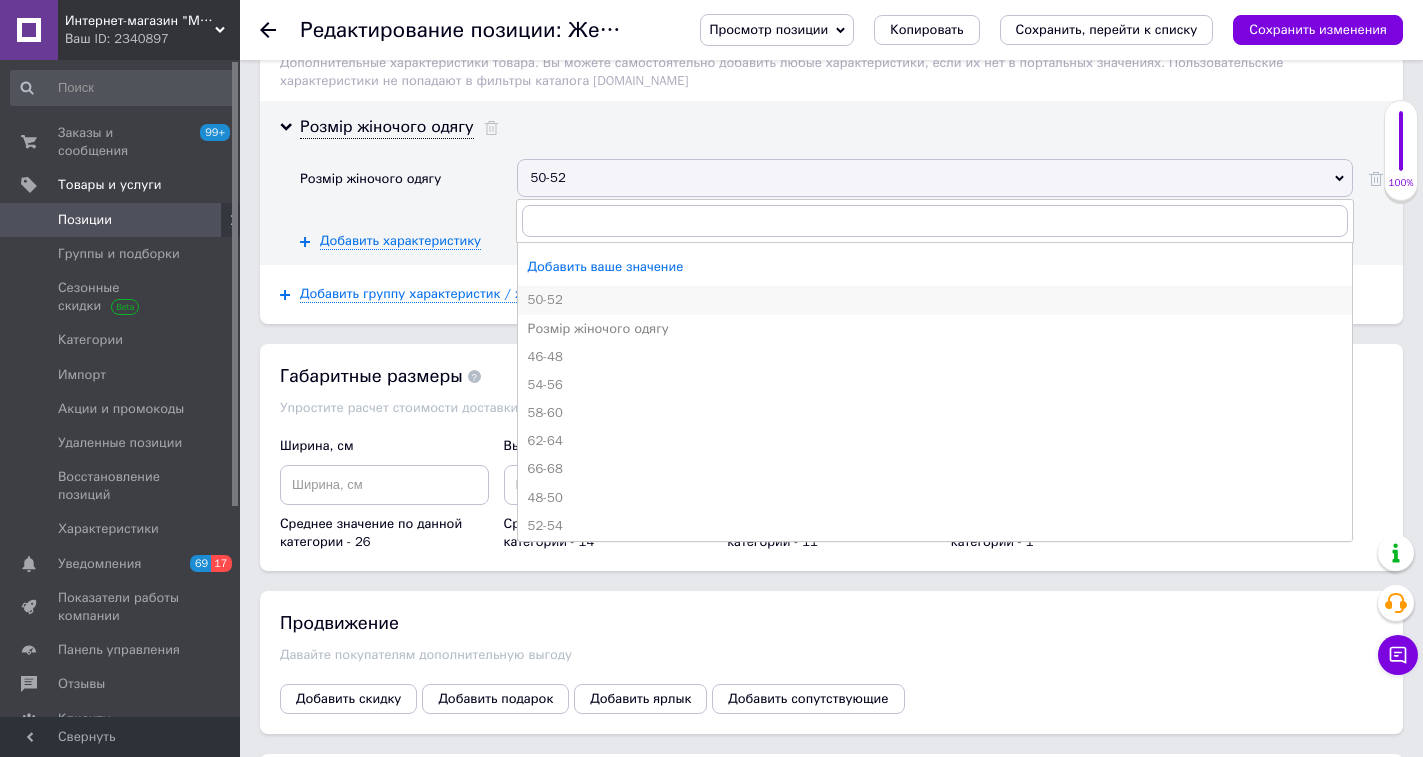 click on "50-52" at bounding box center (935, 300) 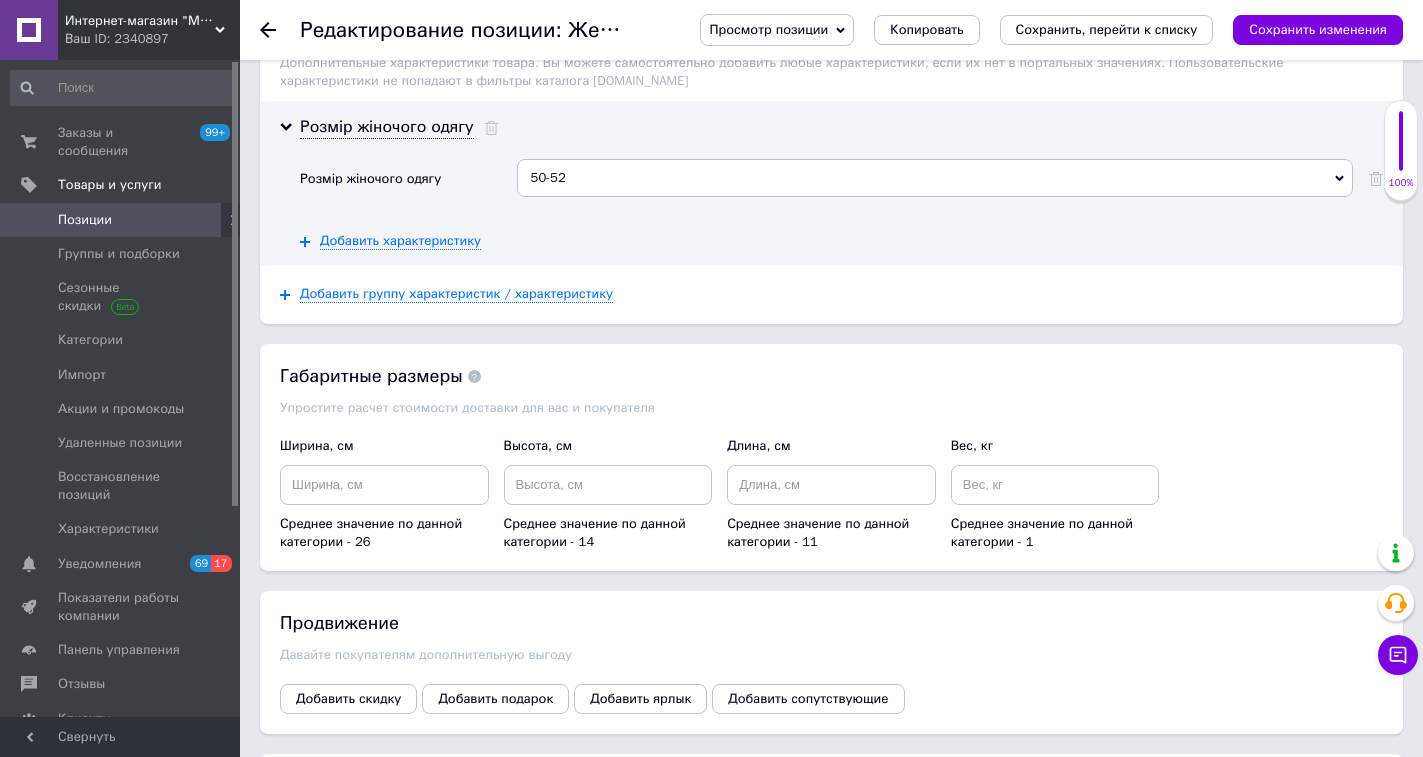click on "50-52" at bounding box center (935, 178) 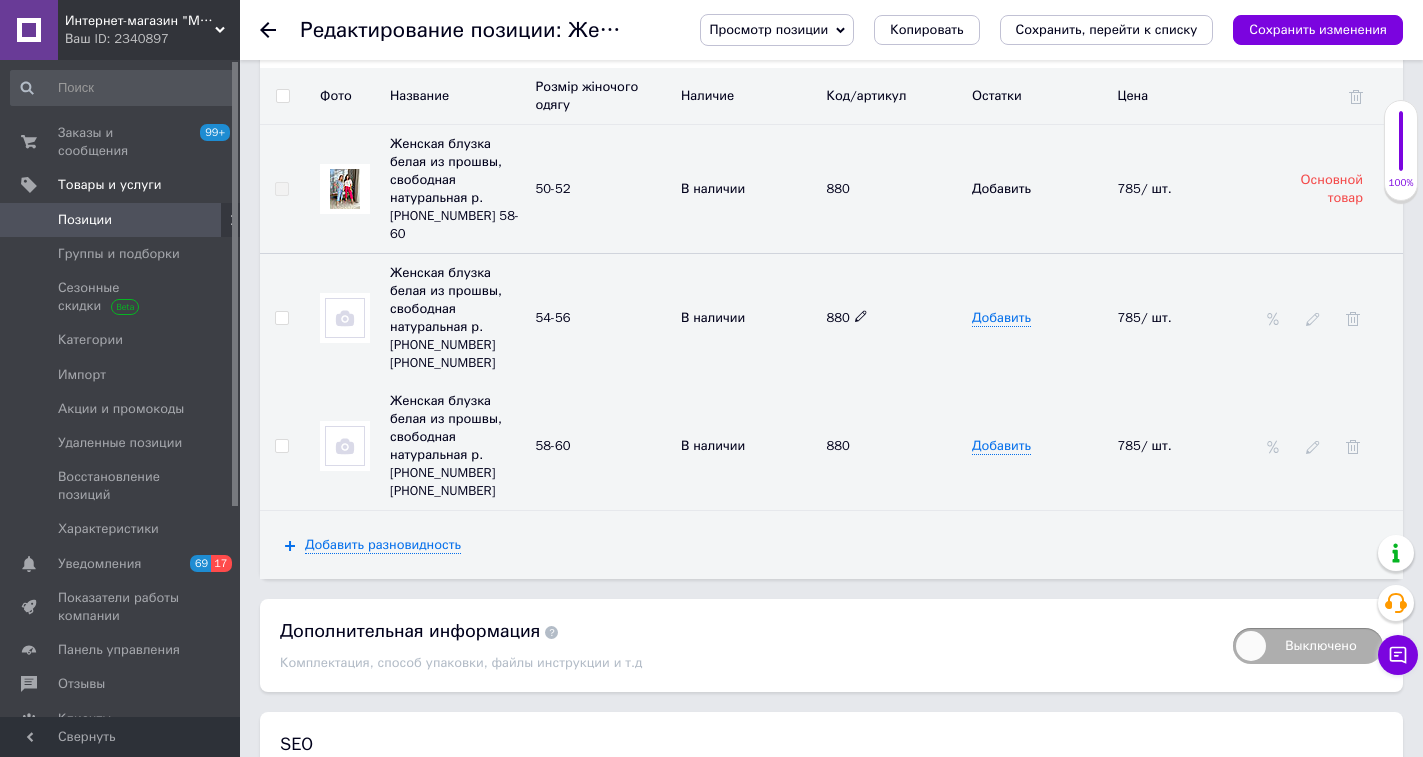 scroll, scrollTop: 3100, scrollLeft: 0, axis: vertical 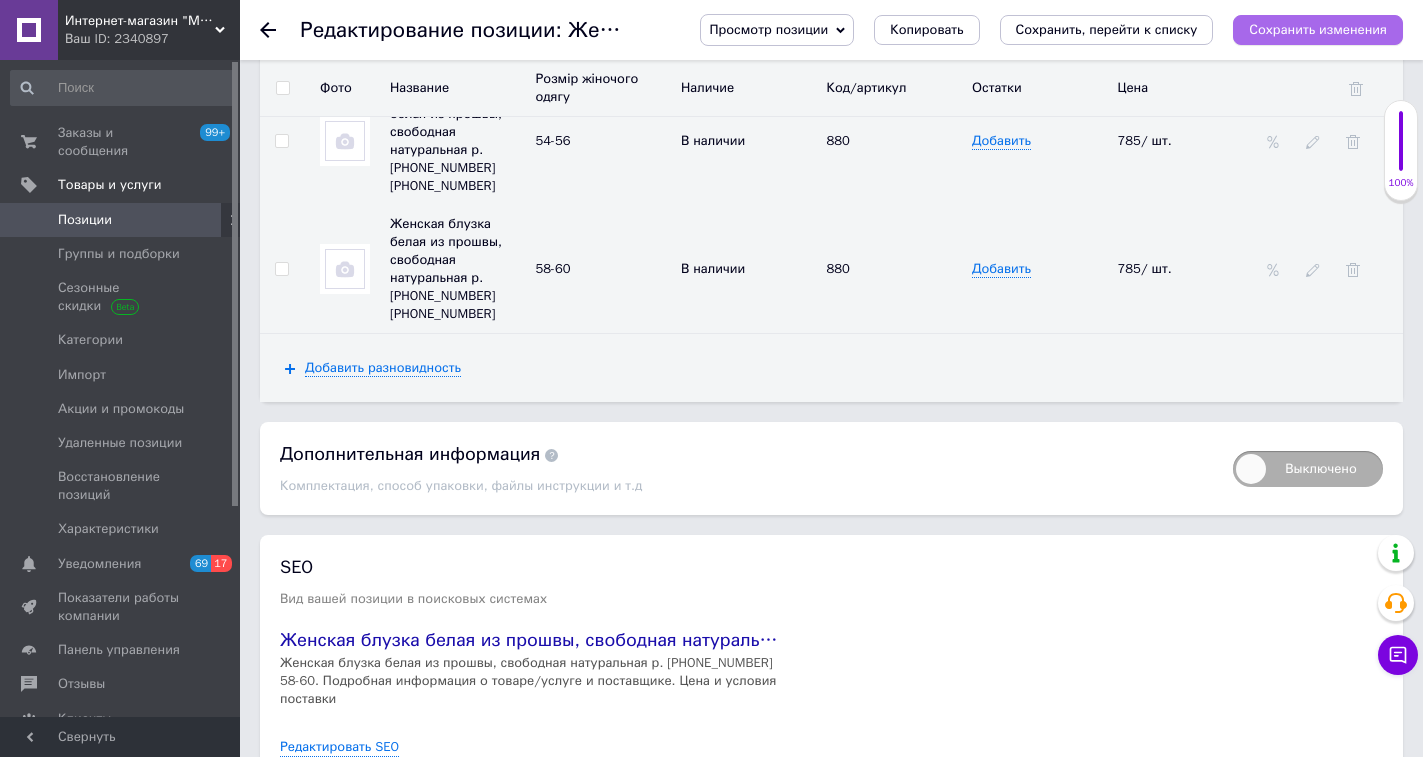 click on "Сохранить изменения" at bounding box center [1318, 29] 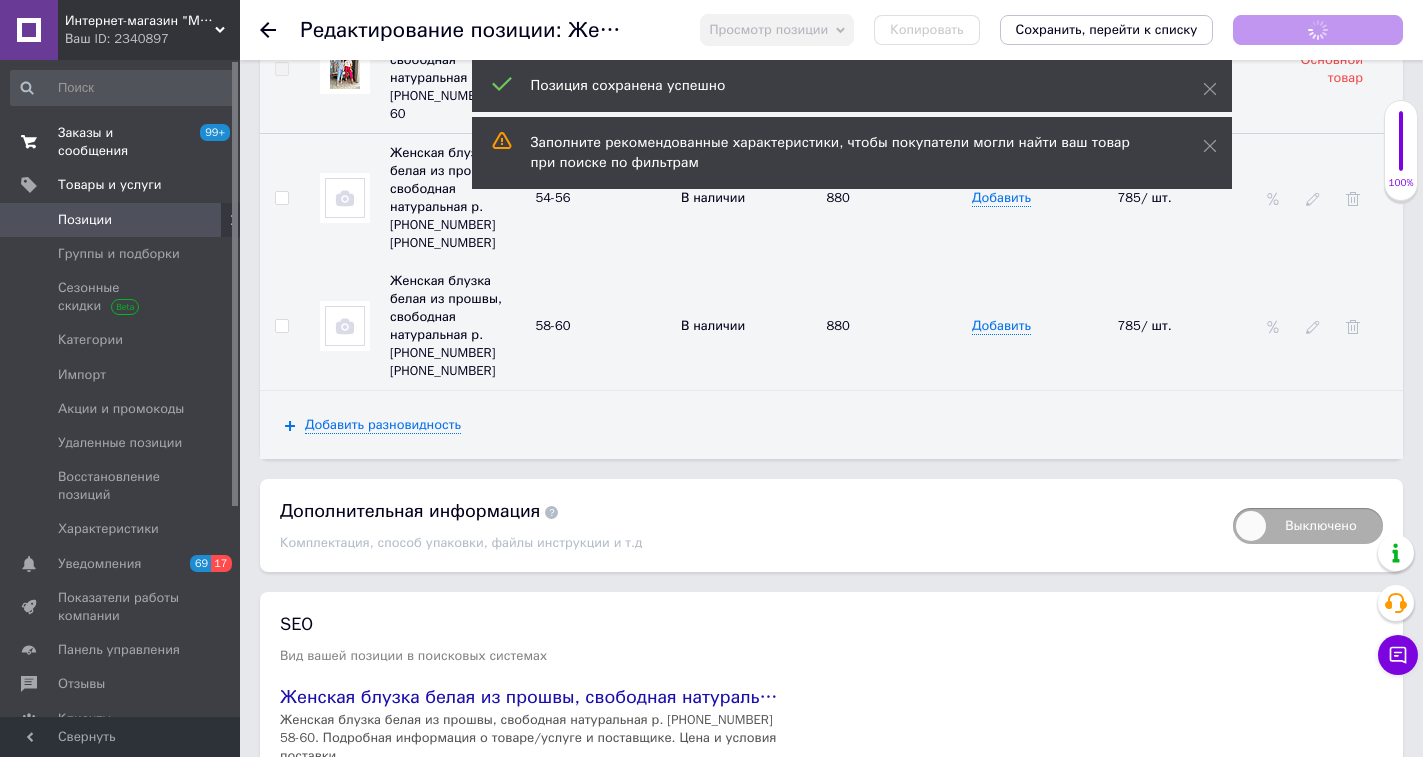 click on "Заказы и сообщения" at bounding box center (121, 142) 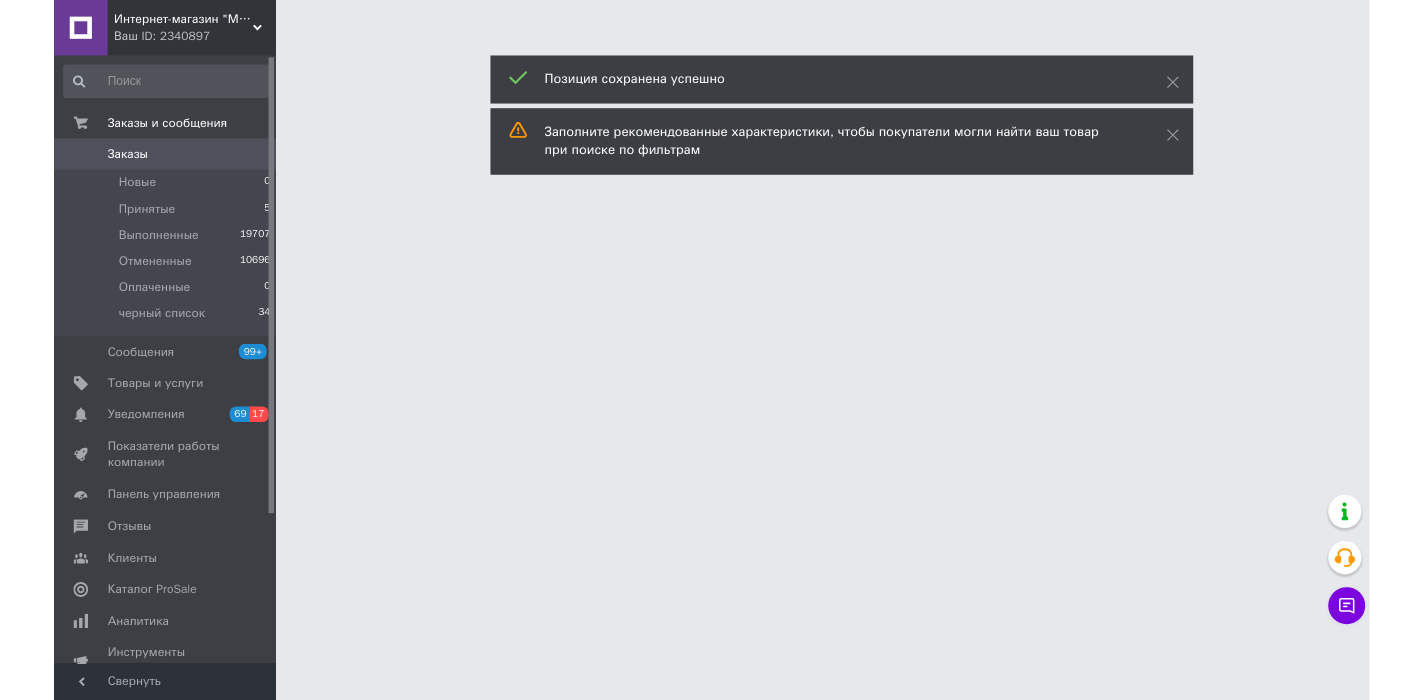 scroll, scrollTop: 0, scrollLeft: 0, axis: both 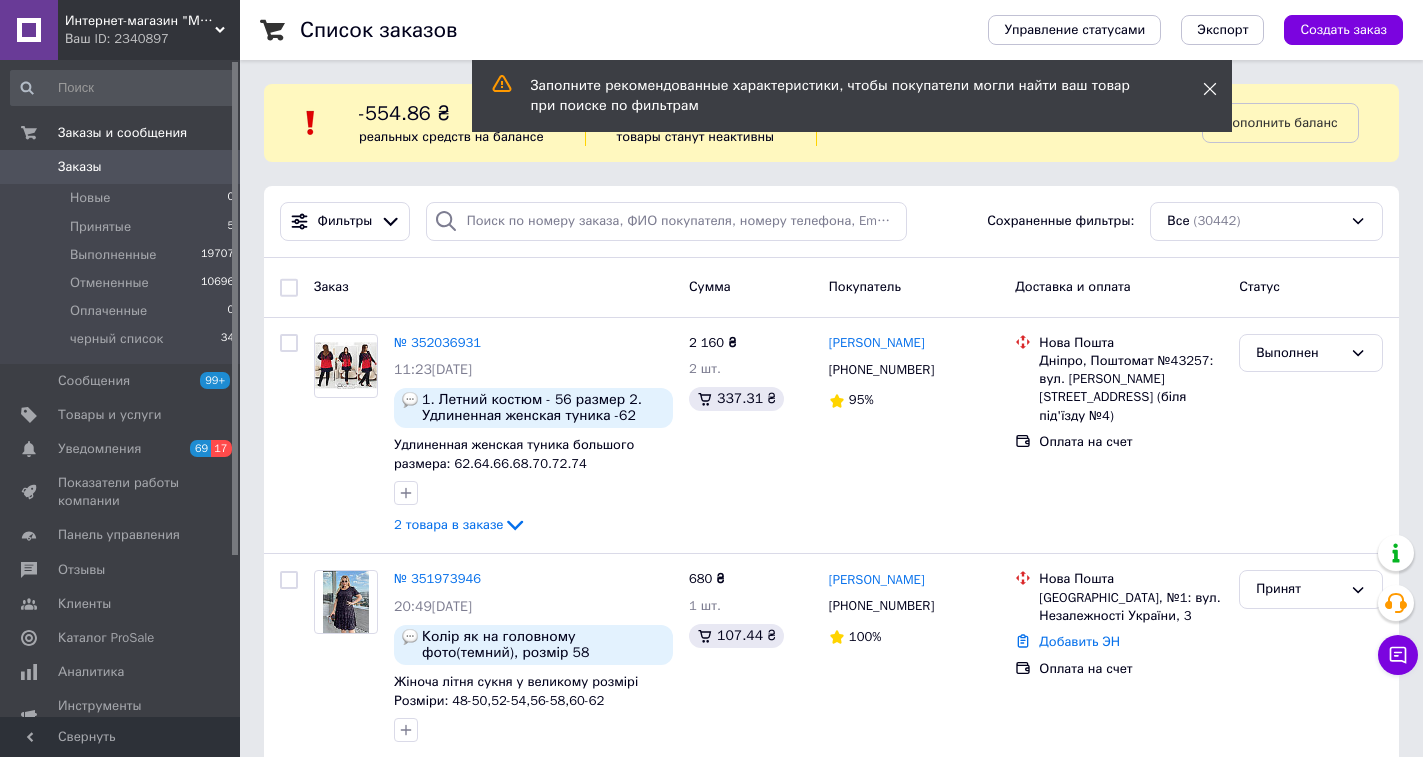 click 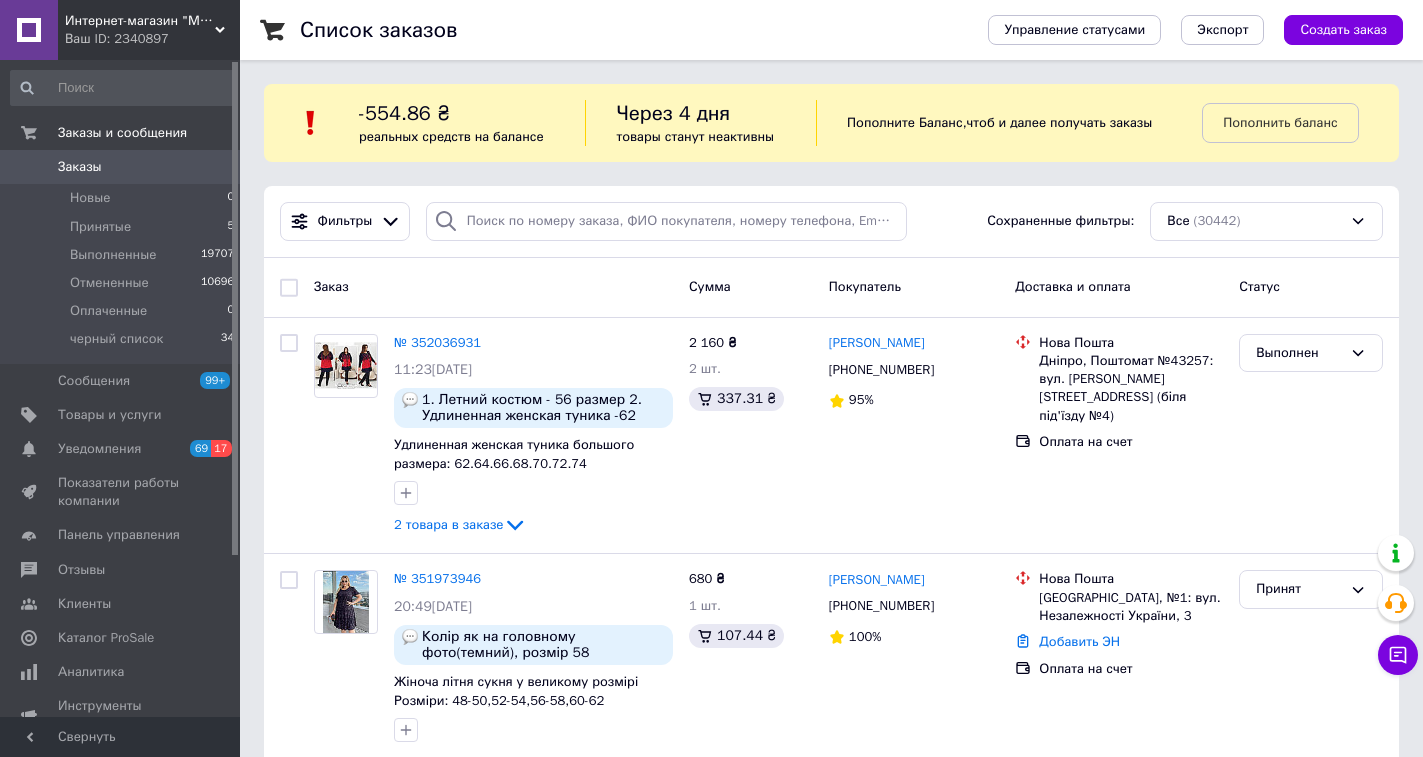 drag, startPoint x: 99, startPoint y: 420, endPoint x: 389, endPoint y: 371, distance: 294.11053 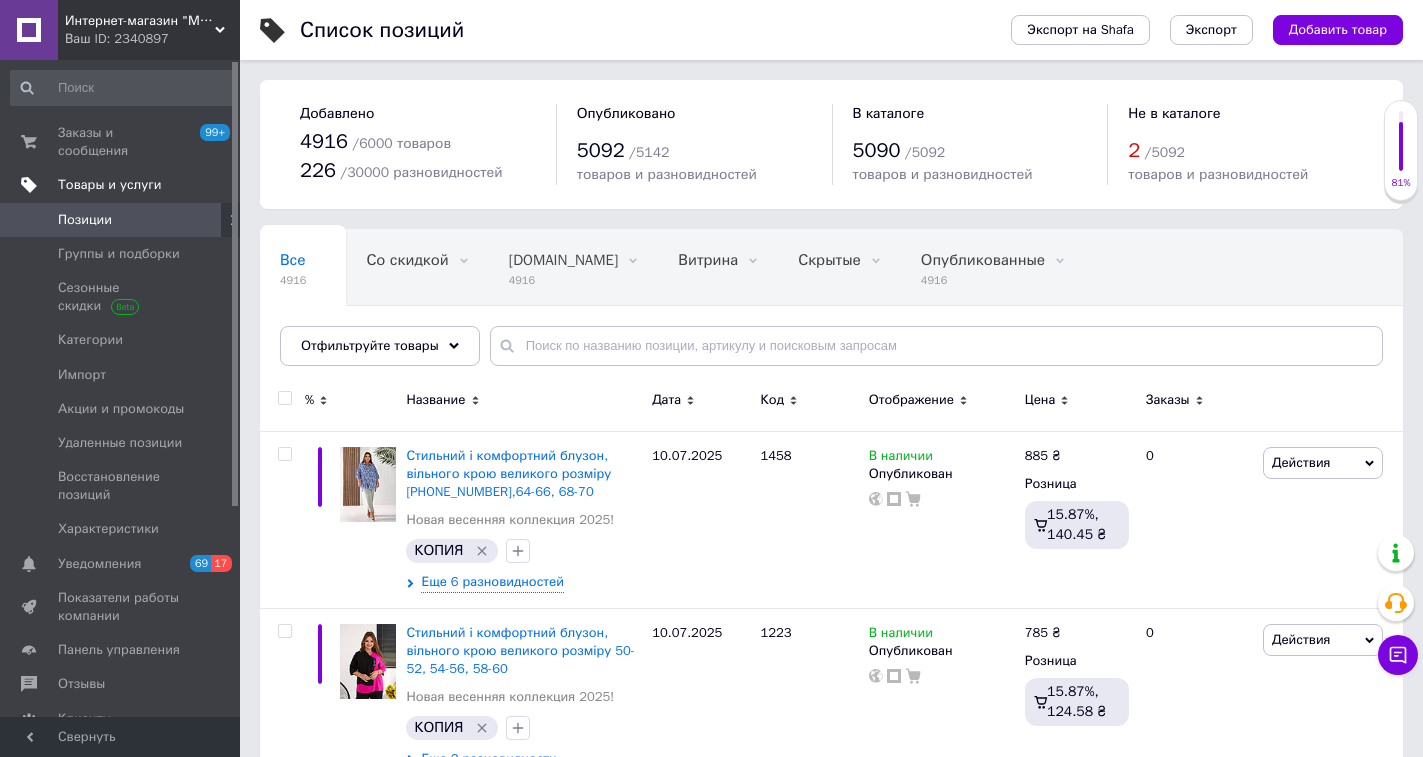click on "Товары и услуги" at bounding box center (123, 185) 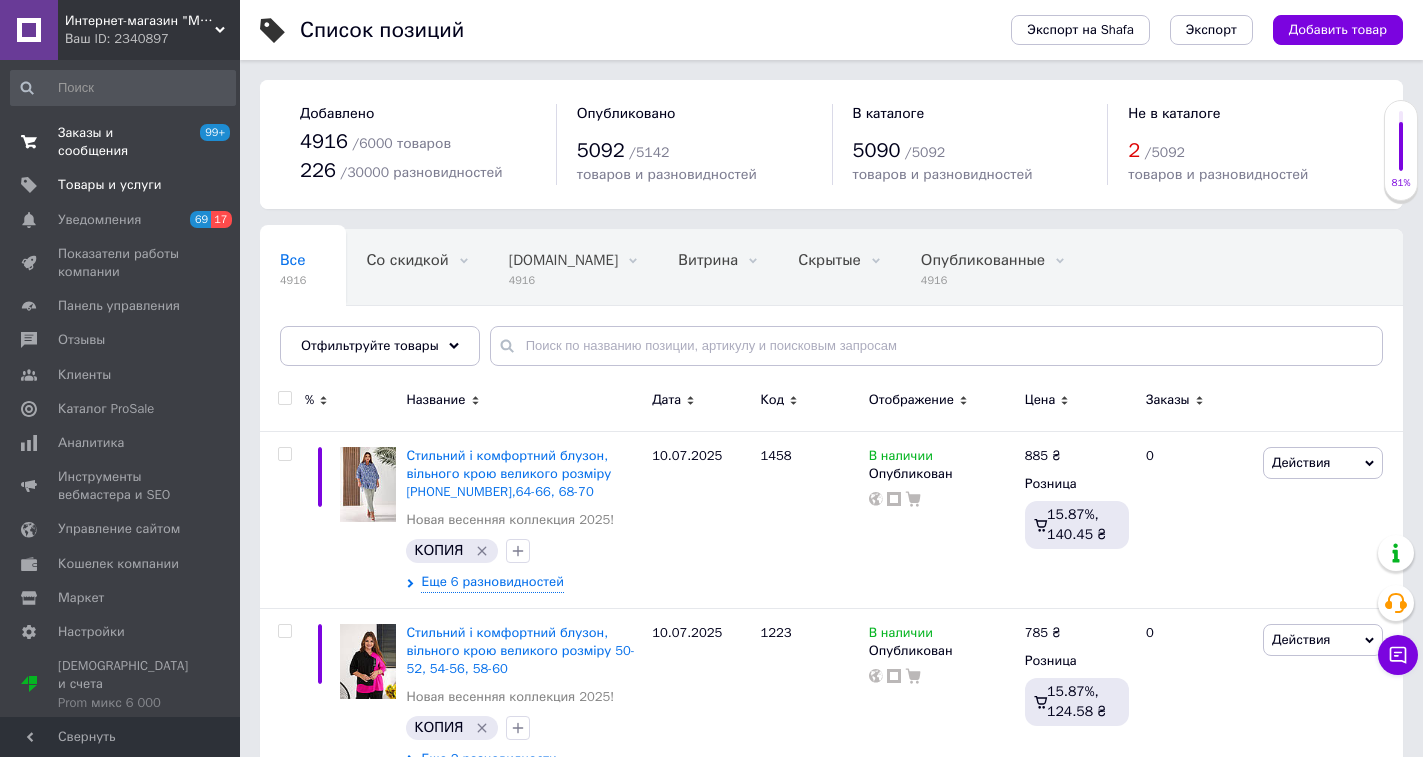 click on "Заказы и сообщения" at bounding box center (121, 142) 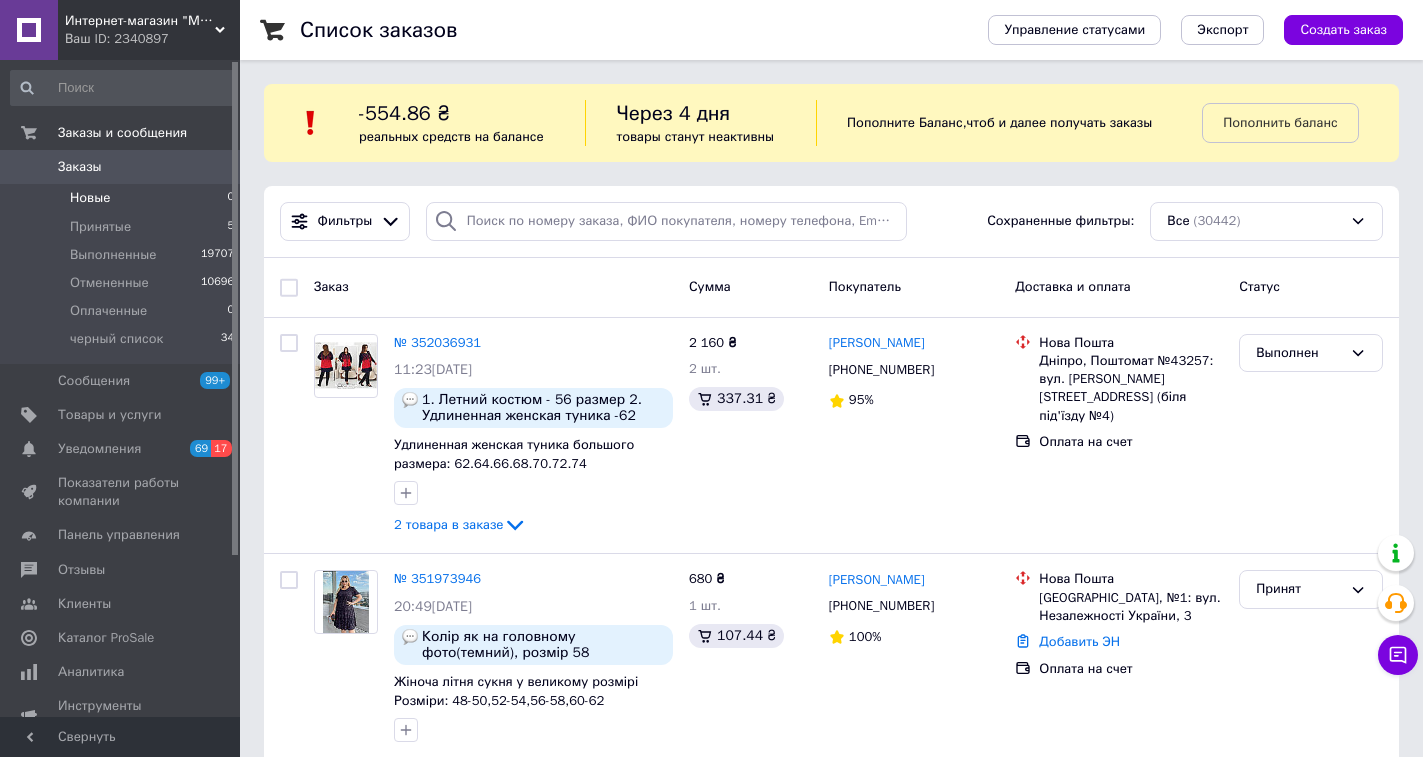 click on "Новые 0" at bounding box center (123, 198) 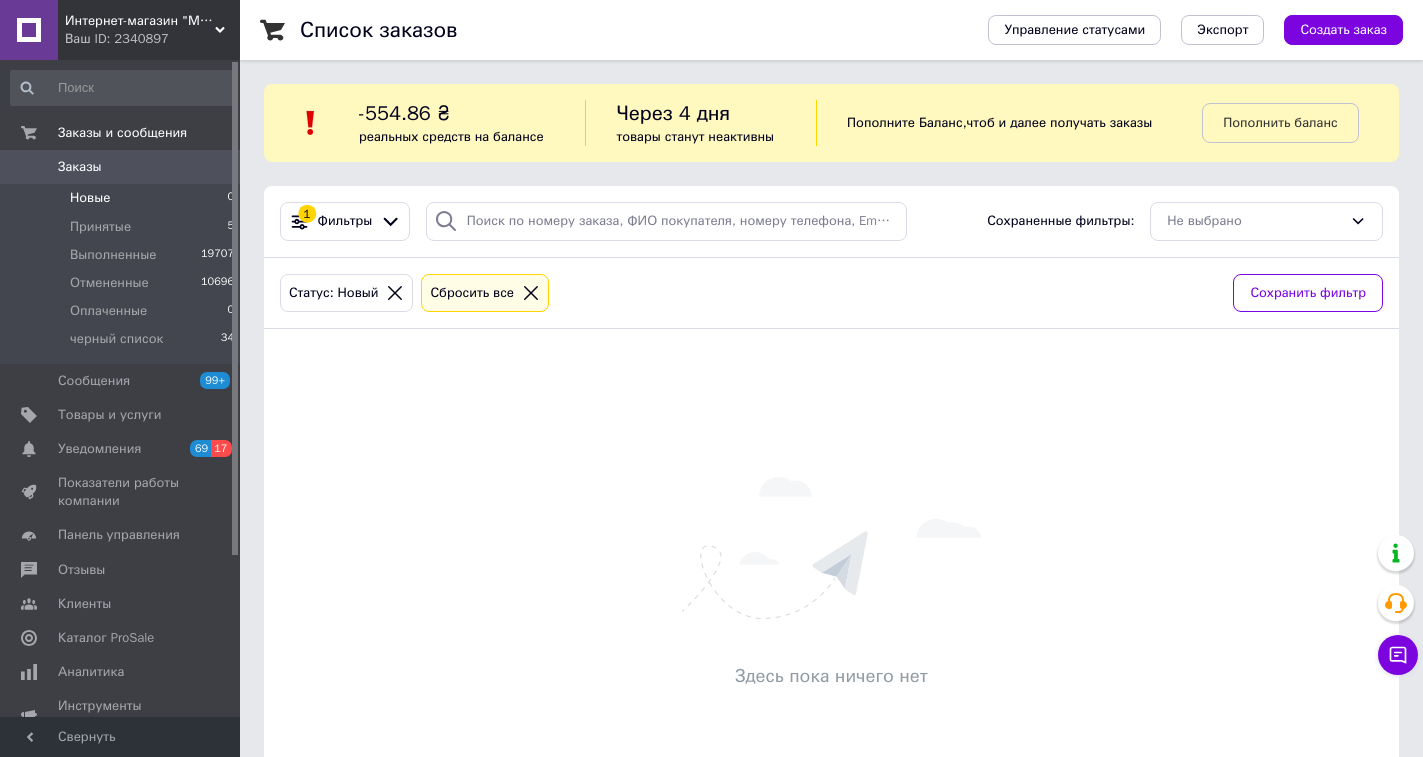 click 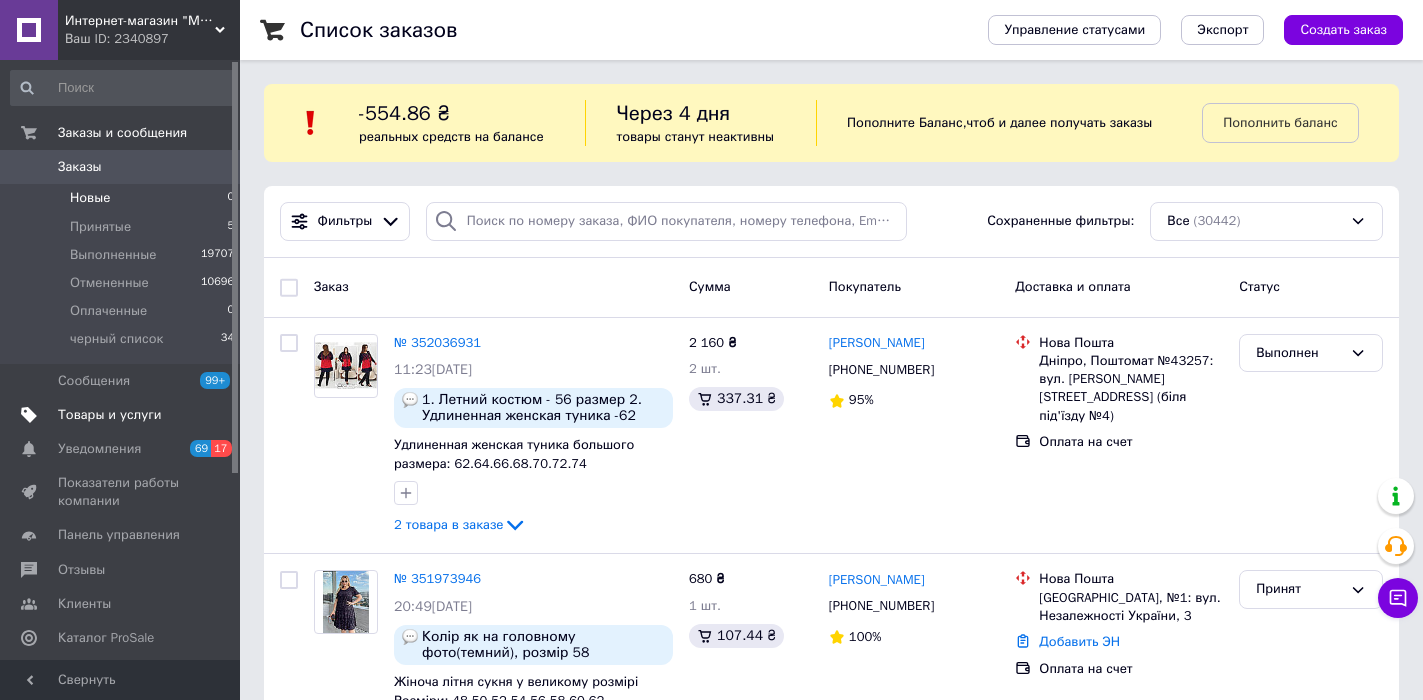 click on "Товары и услуги" at bounding box center (123, 415) 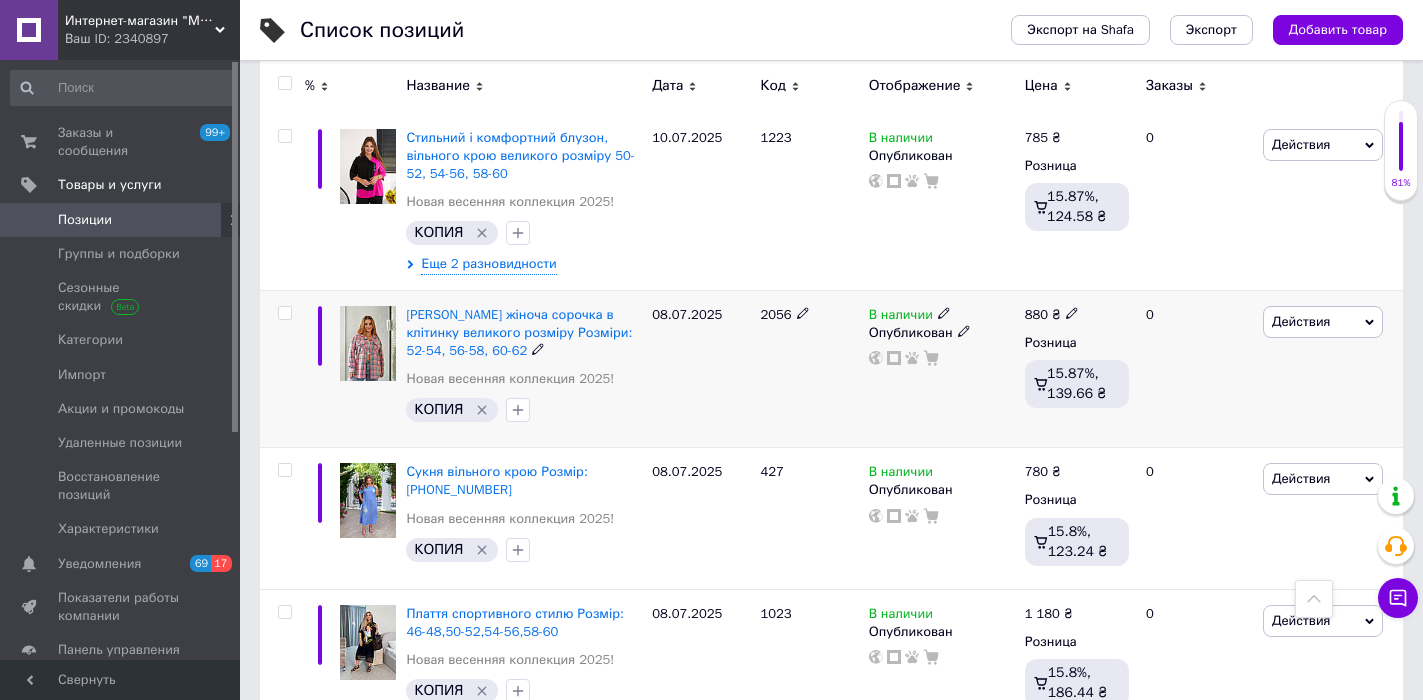 scroll, scrollTop: 500, scrollLeft: 0, axis: vertical 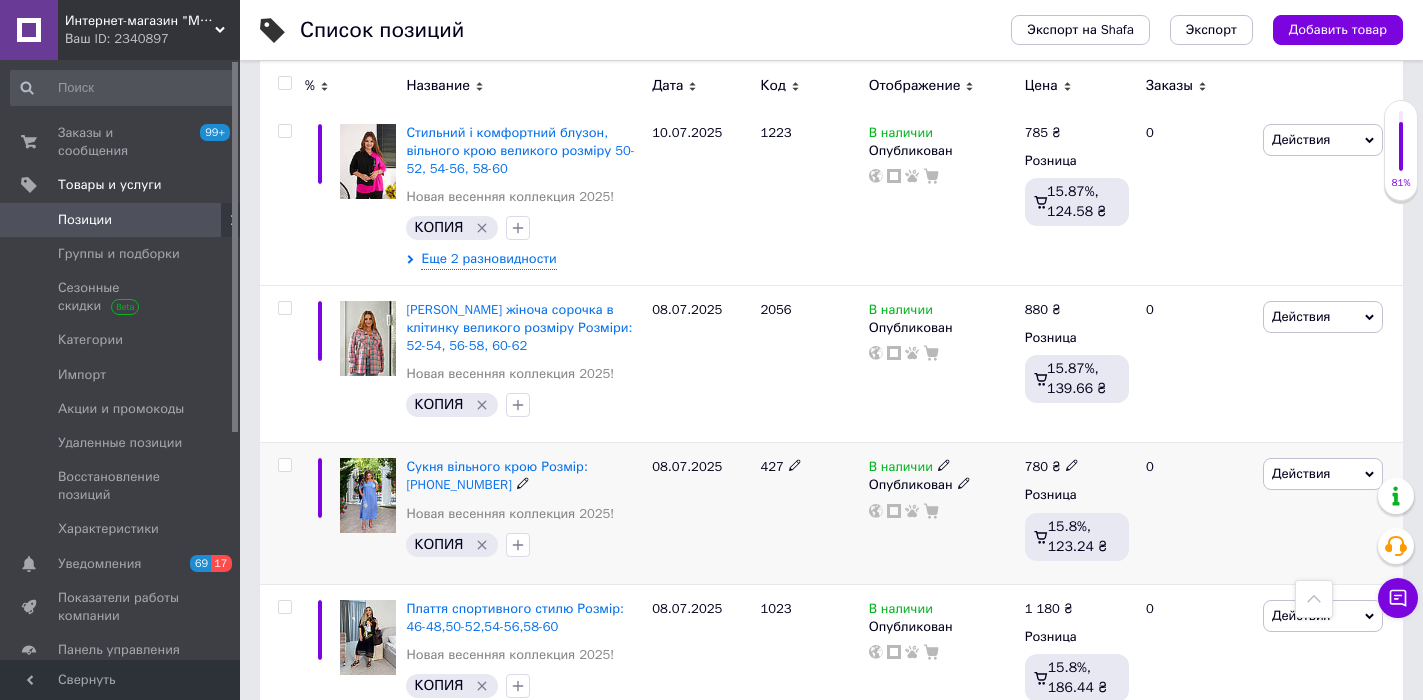 drag, startPoint x: 1297, startPoint y: 466, endPoint x: 1280, endPoint y: 474, distance: 18.788294 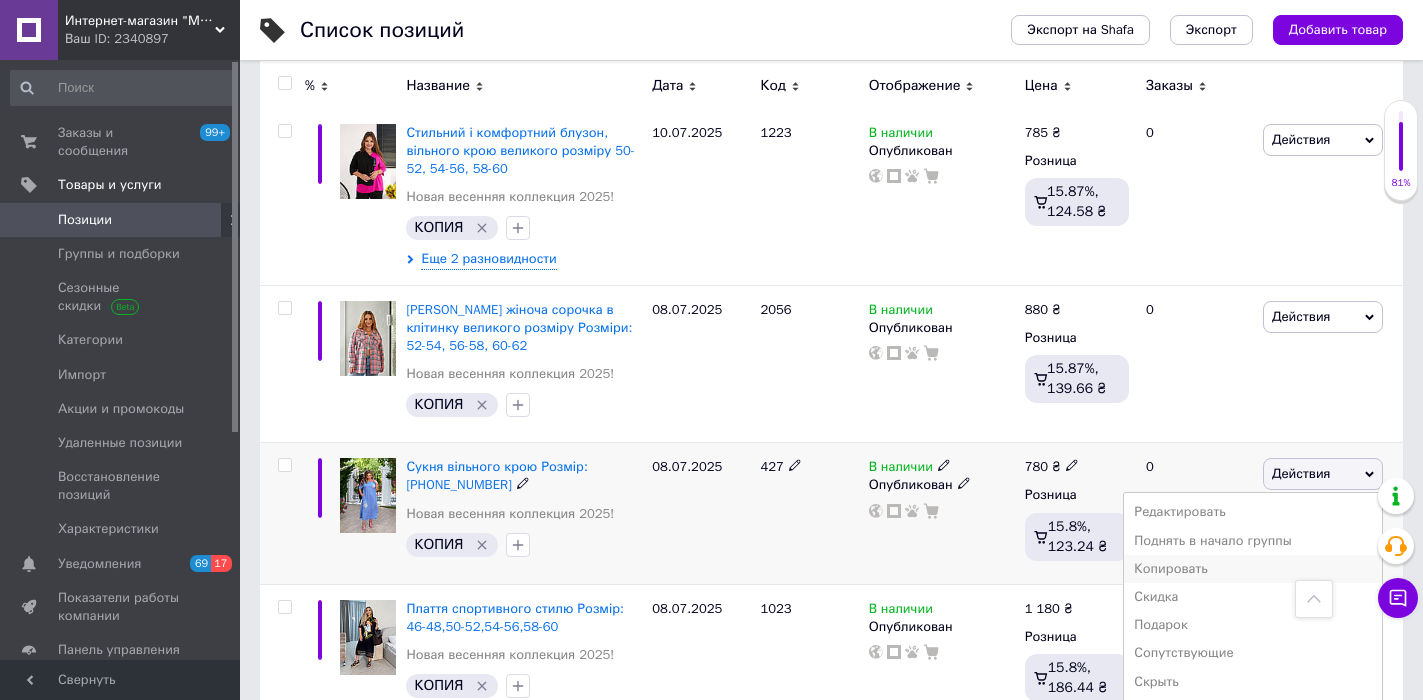 click on "Копировать" at bounding box center [1253, 569] 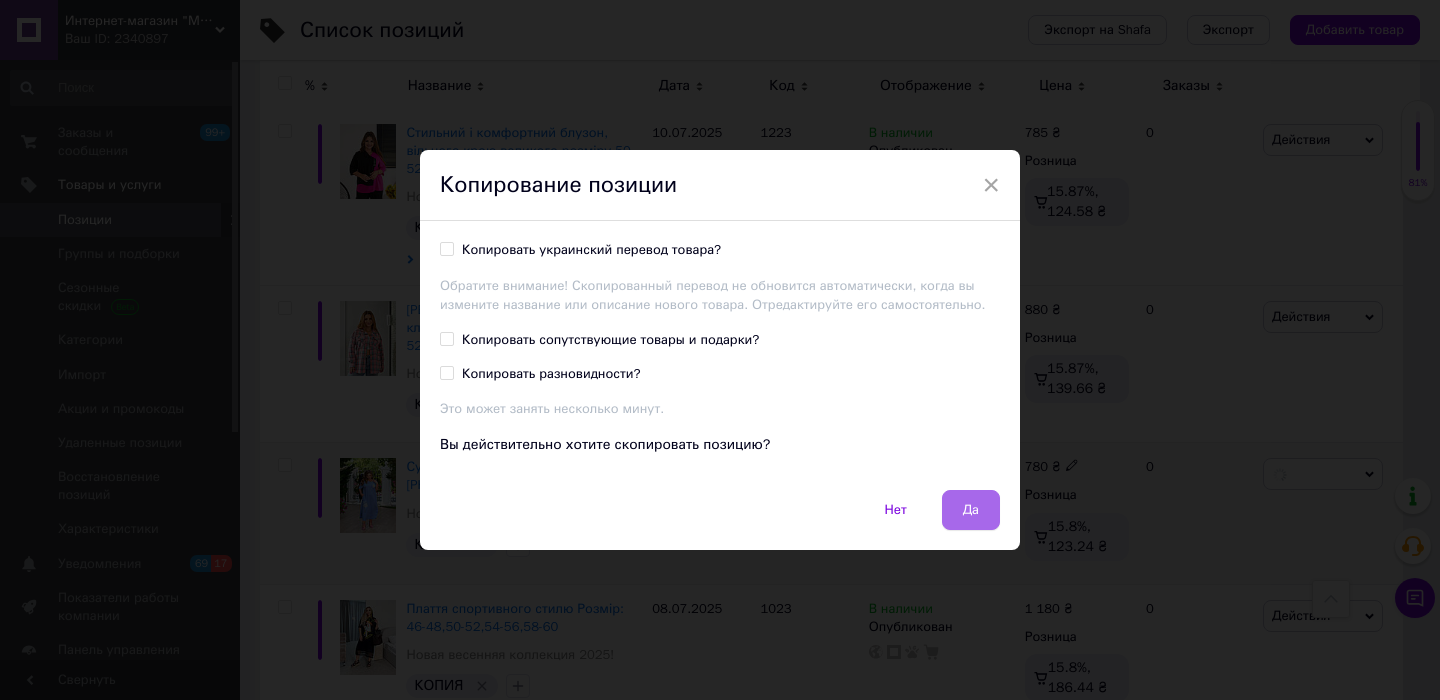 click on "Да" at bounding box center (971, 510) 